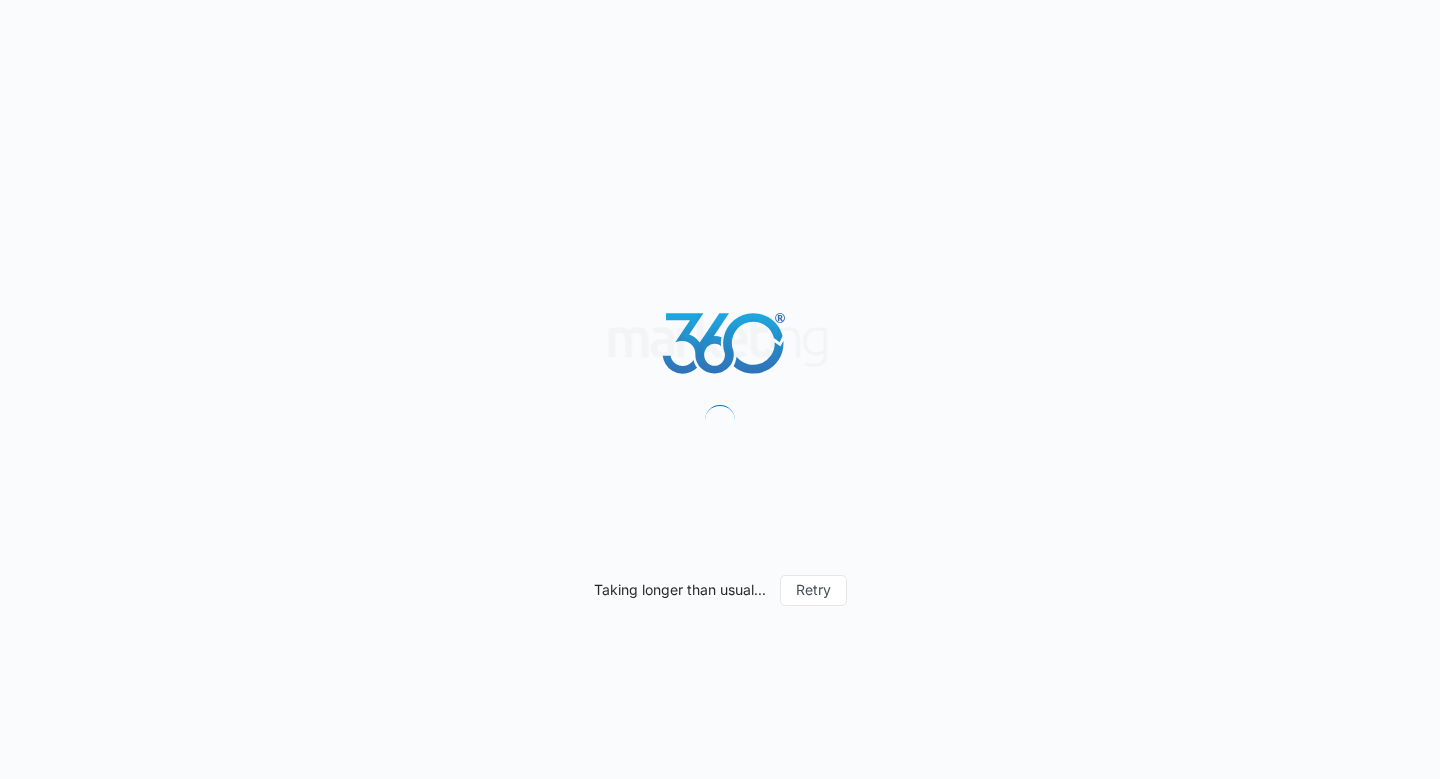 scroll, scrollTop: 0, scrollLeft: 0, axis: both 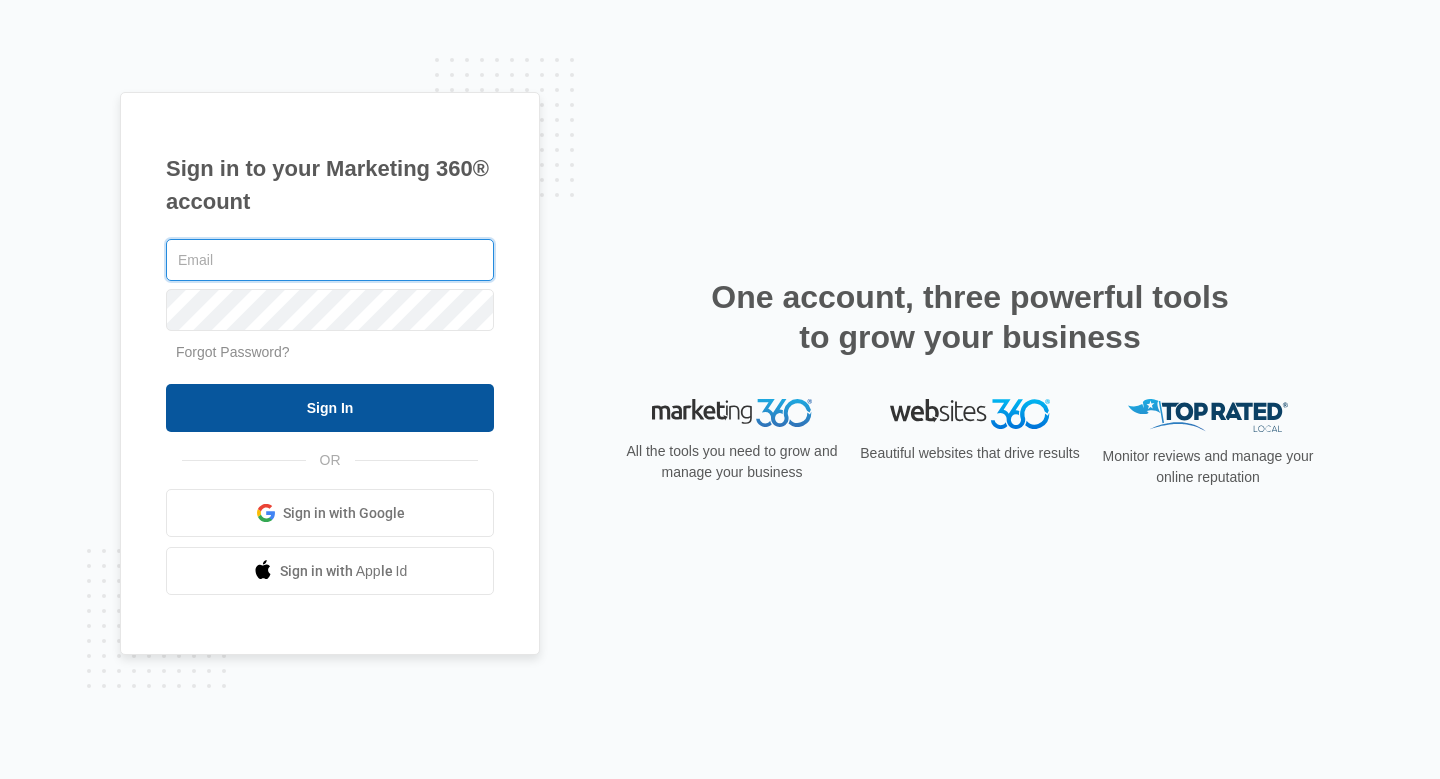 type on "[EMAIL]" 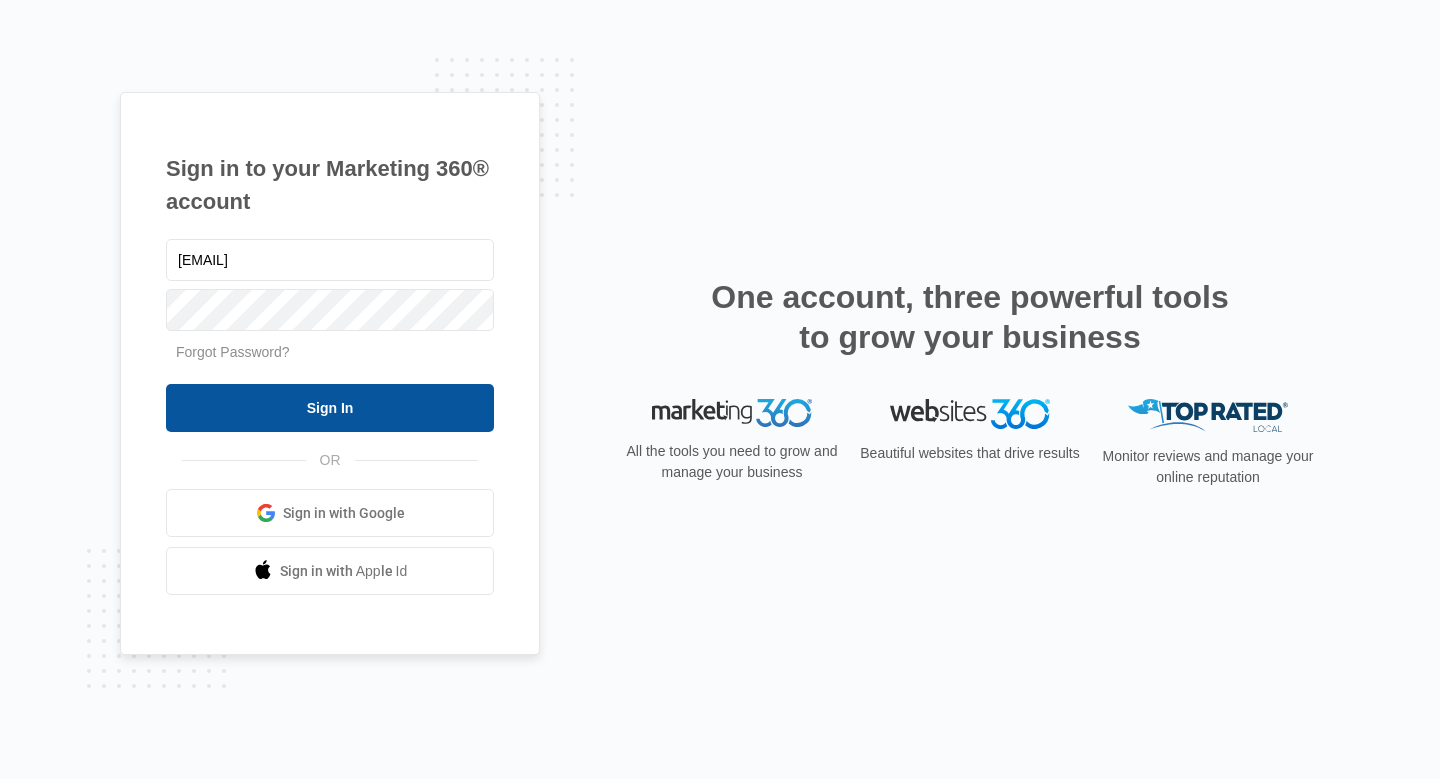 click on "Sign In" at bounding box center (330, 408) 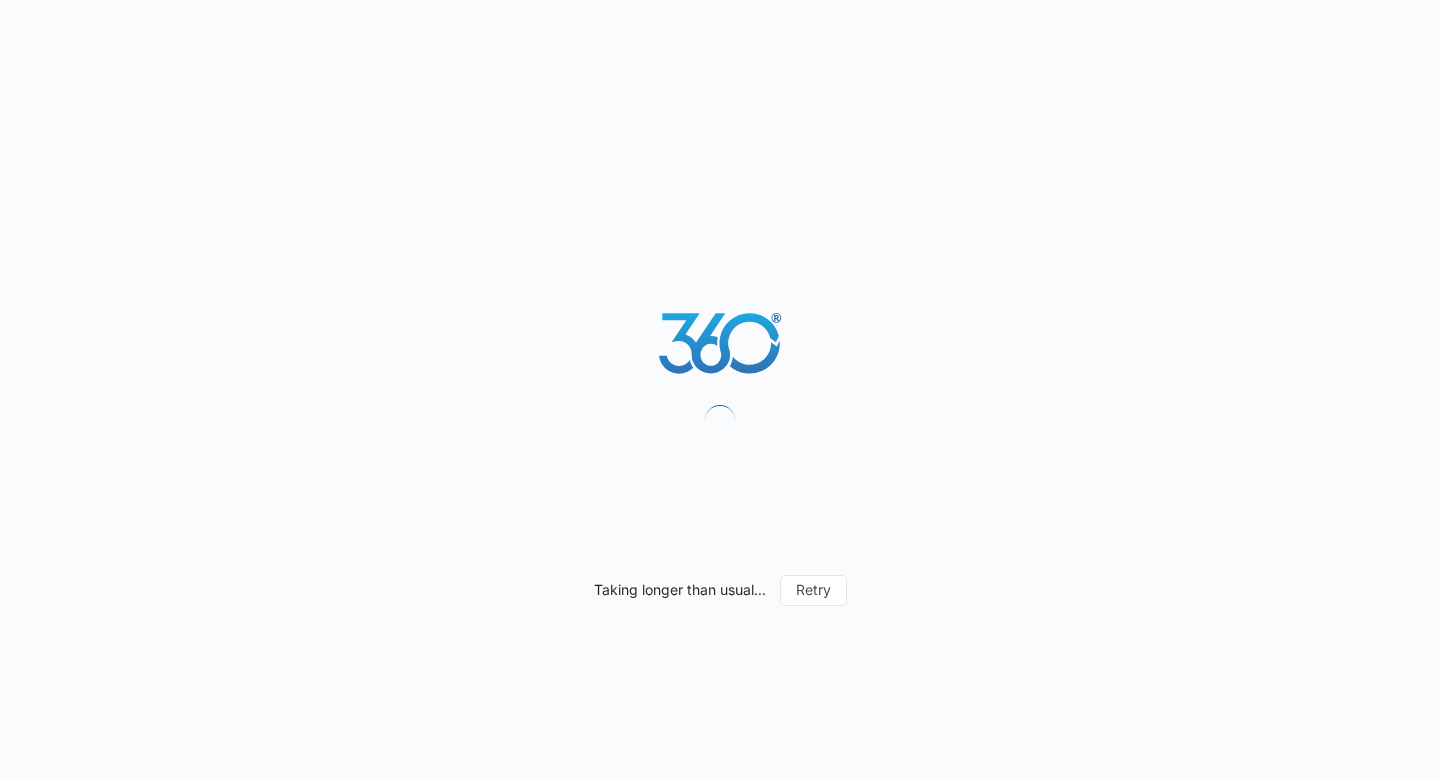scroll, scrollTop: 0, scrollLeft: 0, axis: both 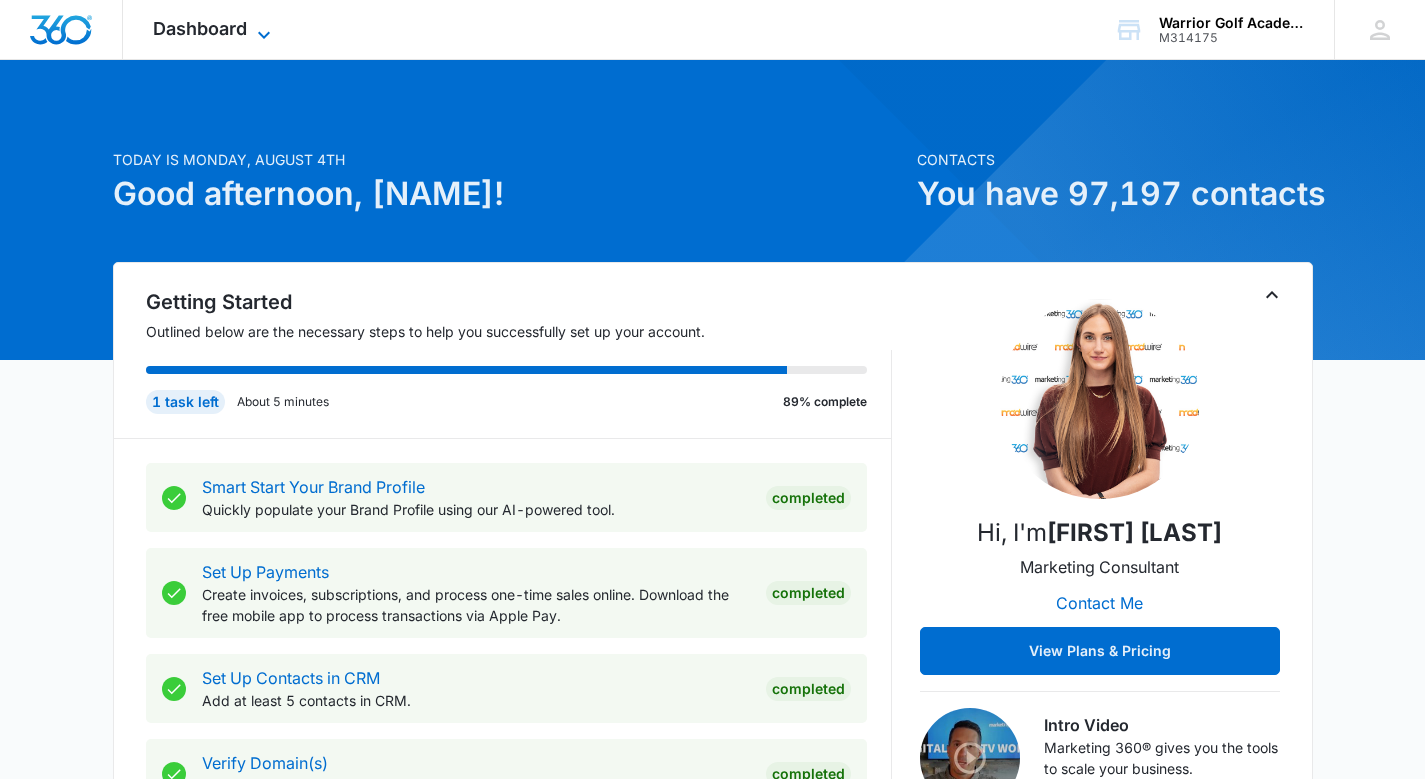 click on "Dashboard" at bounding box center (200, 28) 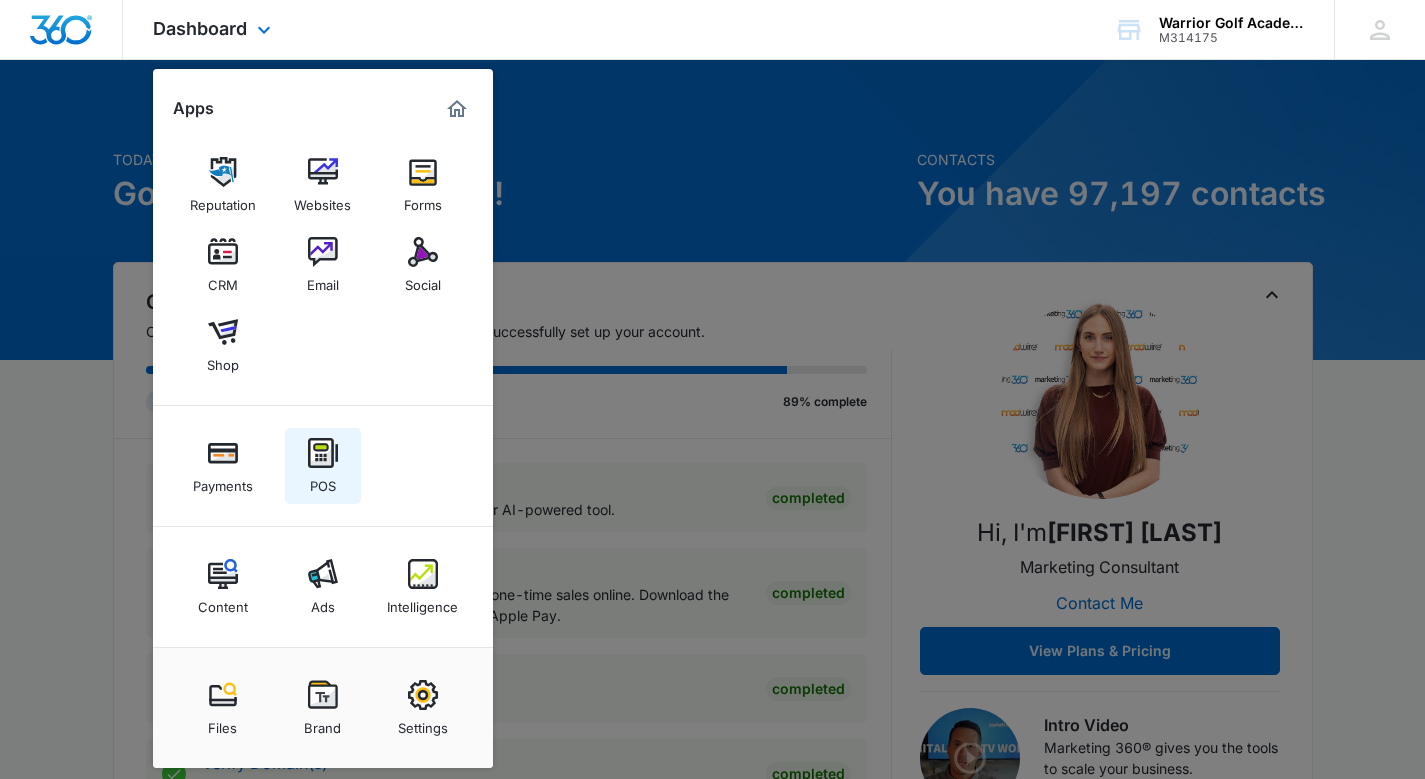 scroll, scrollTop: 1, scrollLeft: 0, axis: vertical 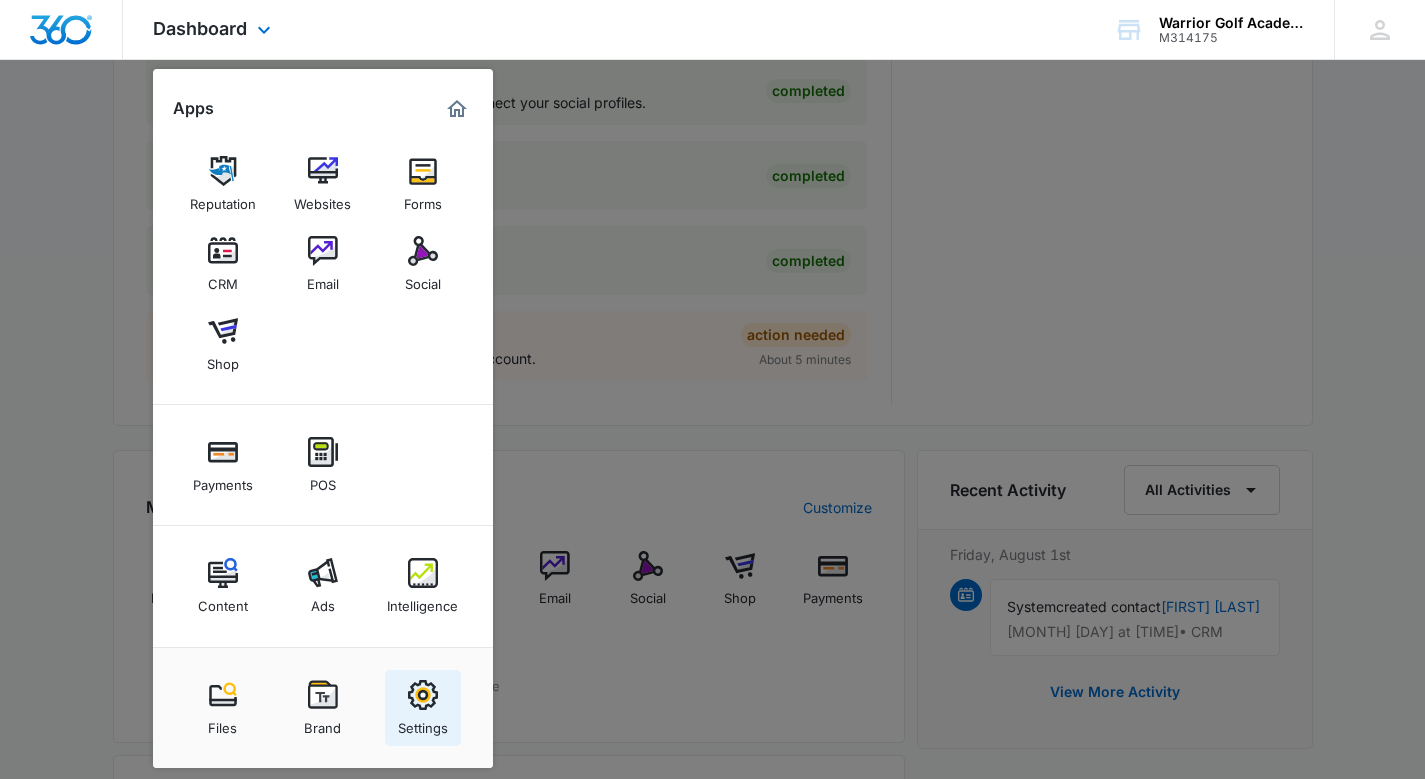 click at bounding box center [423, 695] 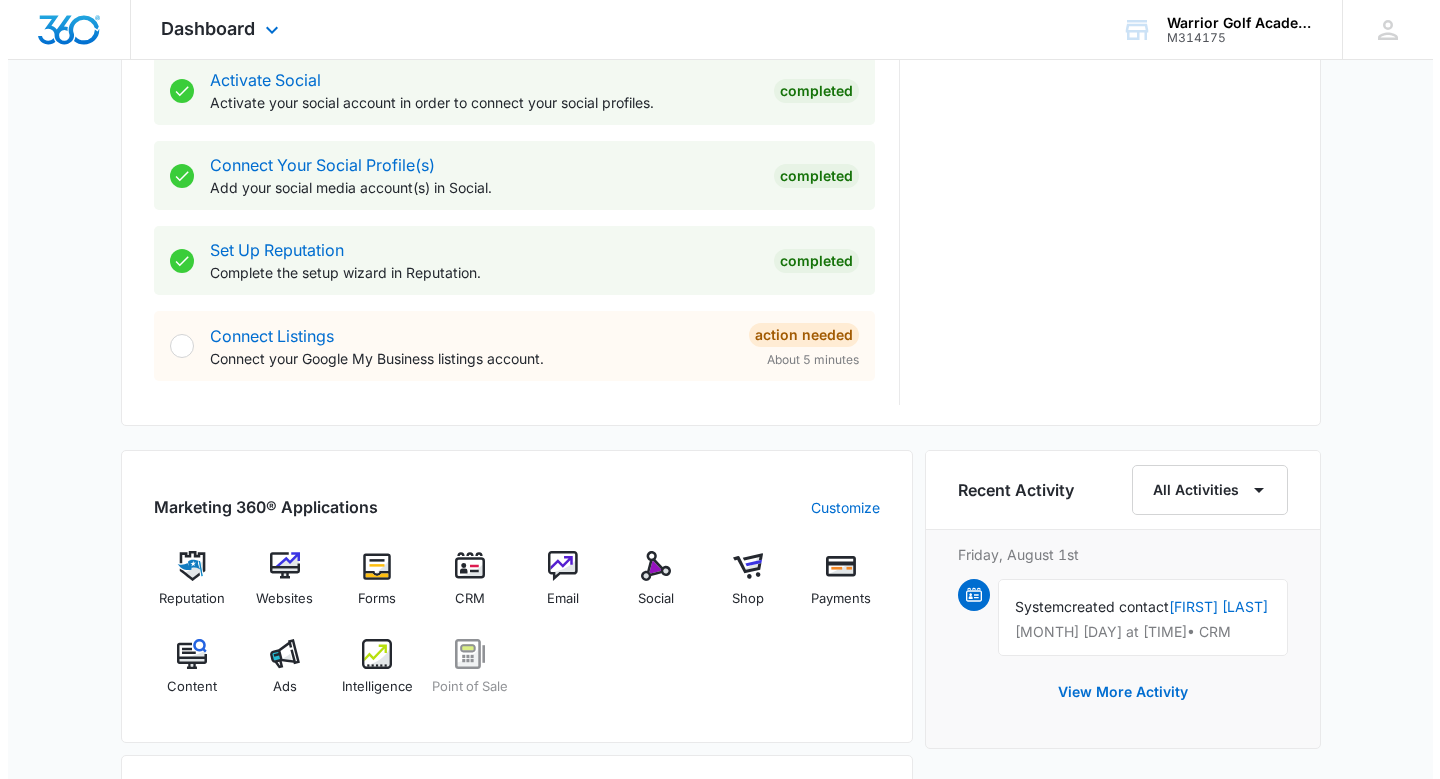 scroll, scrollTop: 0, scrollLeft: 0, axis: both 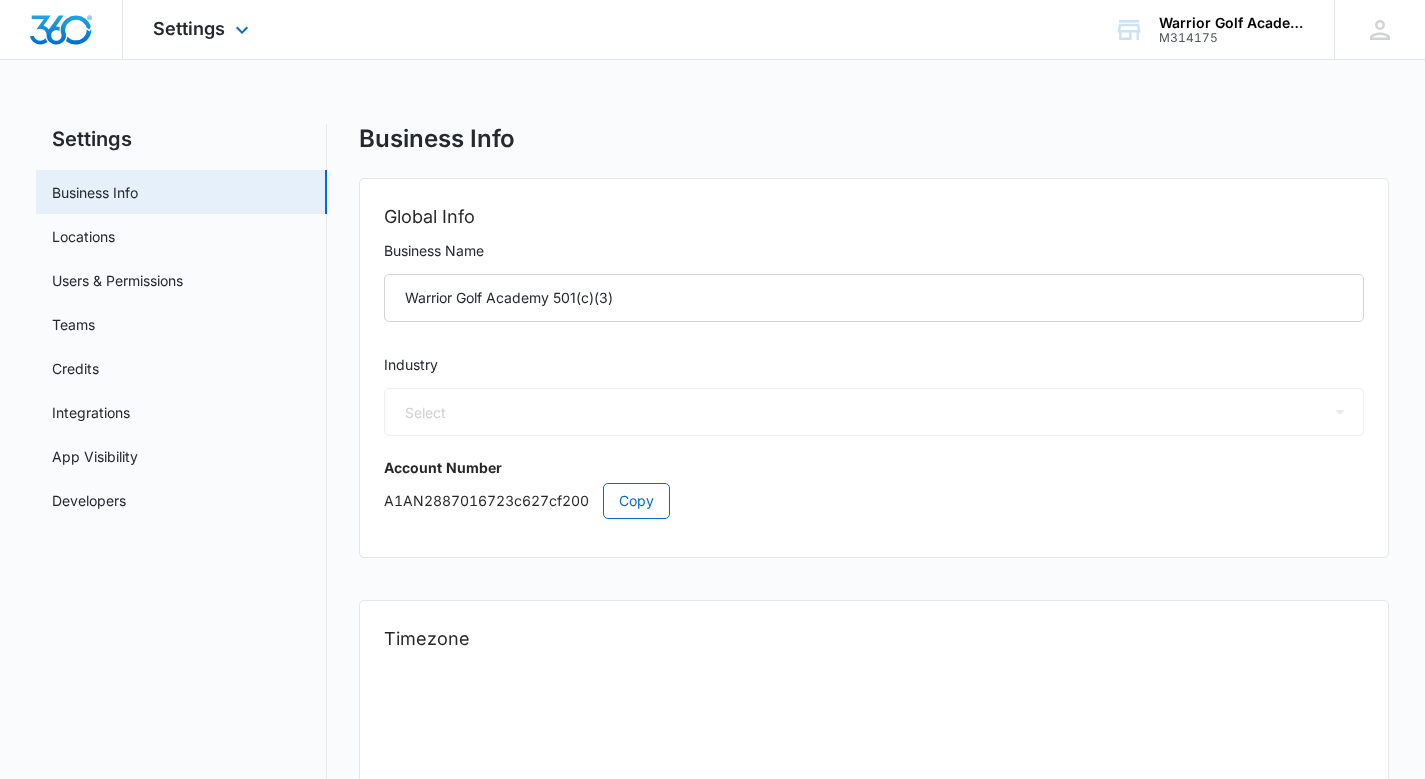 select on "52" 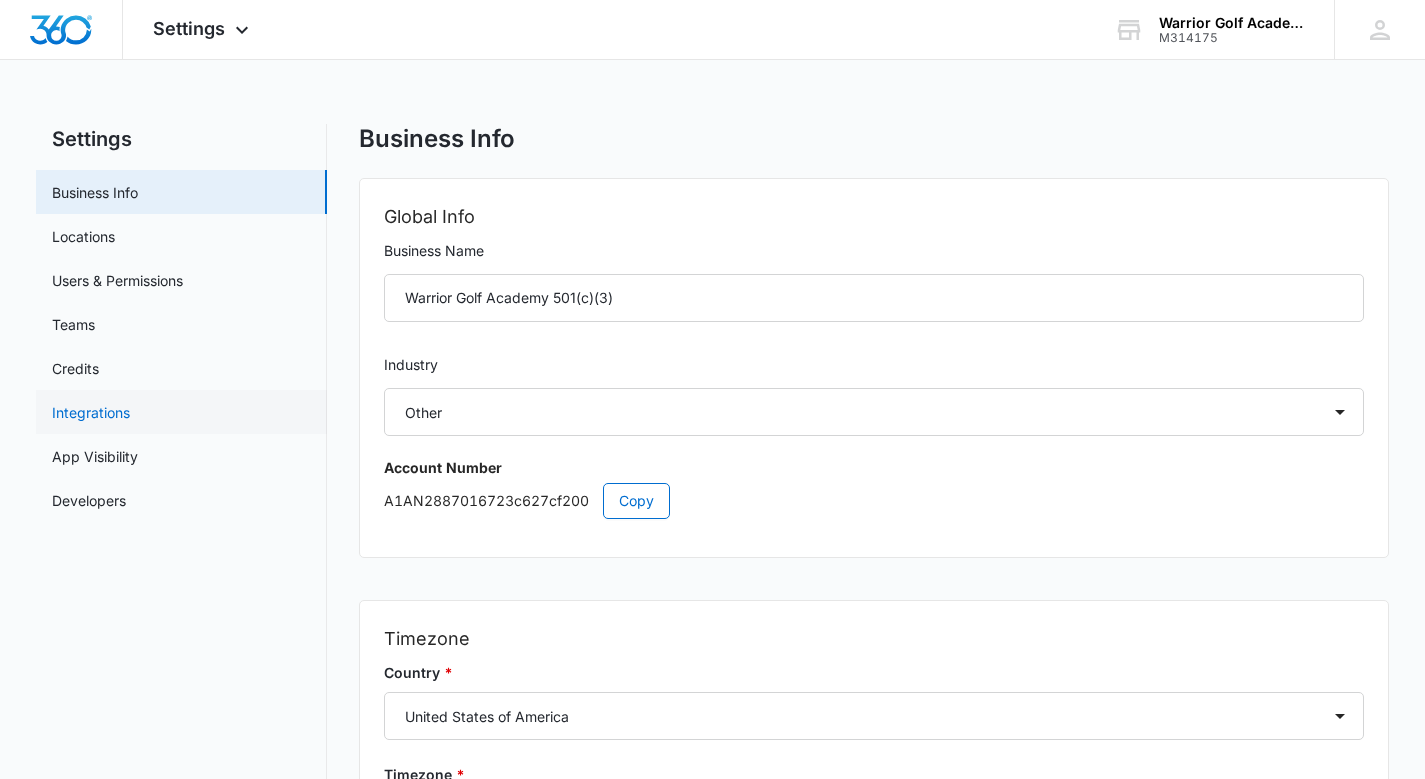 click on "Integrations" at bounding box center (91, 412) 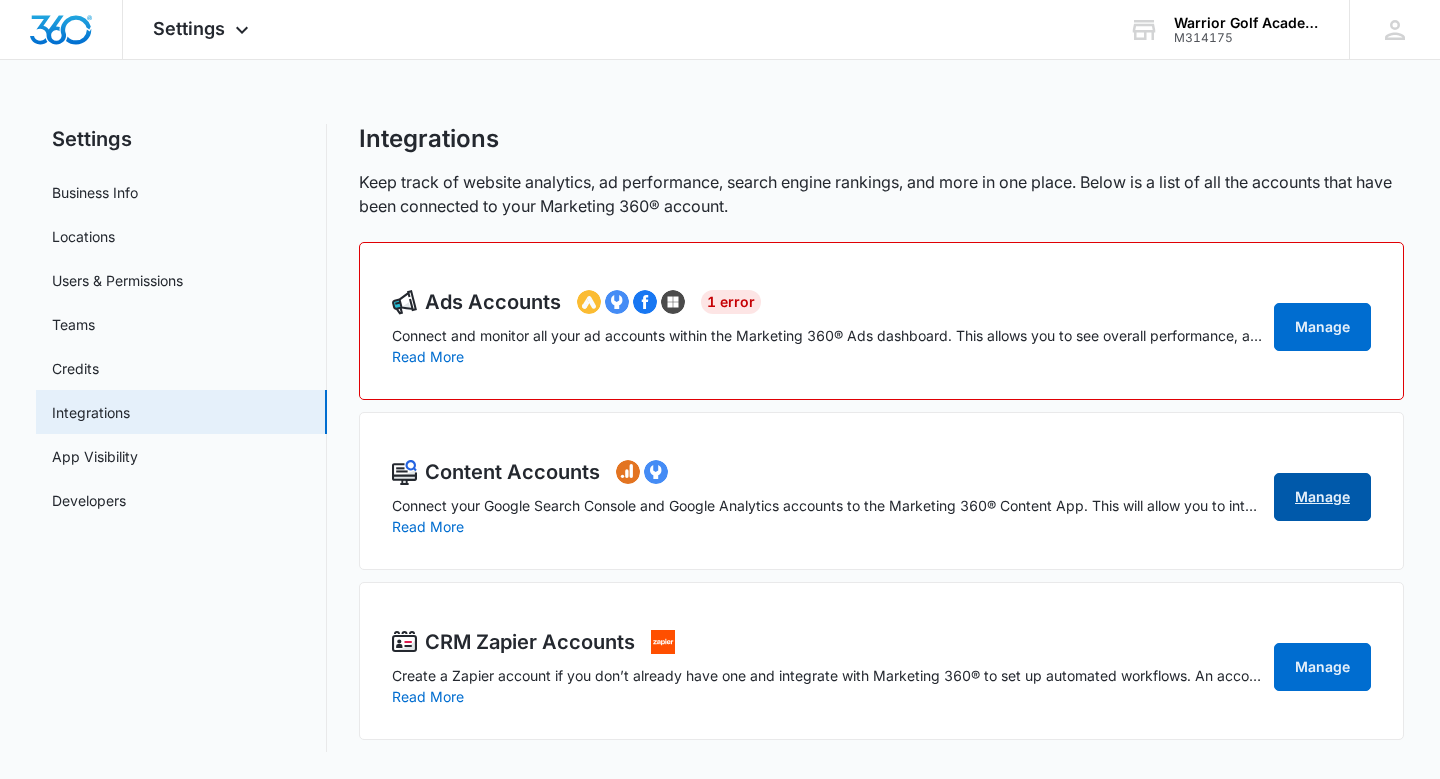 click on "Manage" at bounding box center [1322, 497] 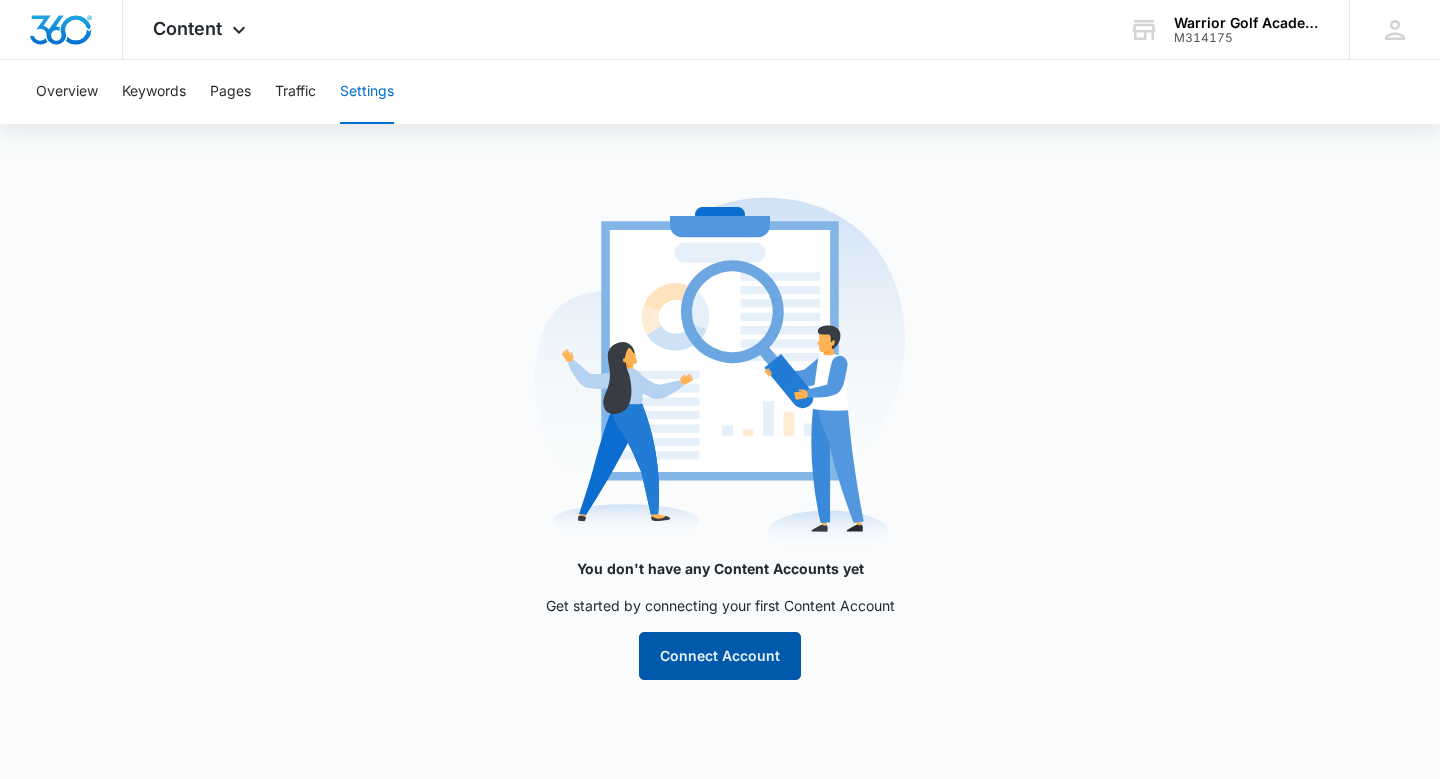 click on "Connect Account" at bounding box center [720, 656] 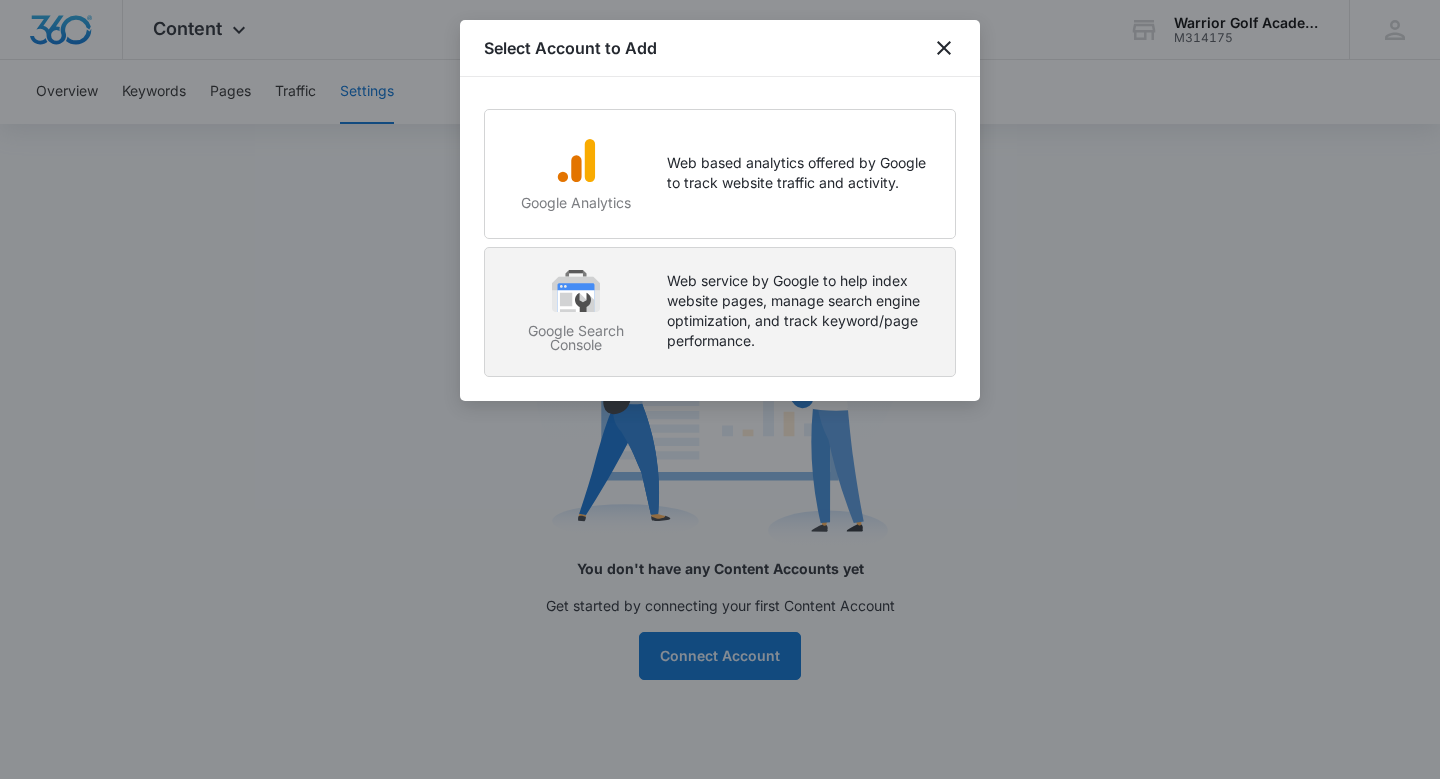 click on "Web service by Google to help index website pages, manage search engine optimization, and track keyword/page performance." at bounding box center (801, 311) 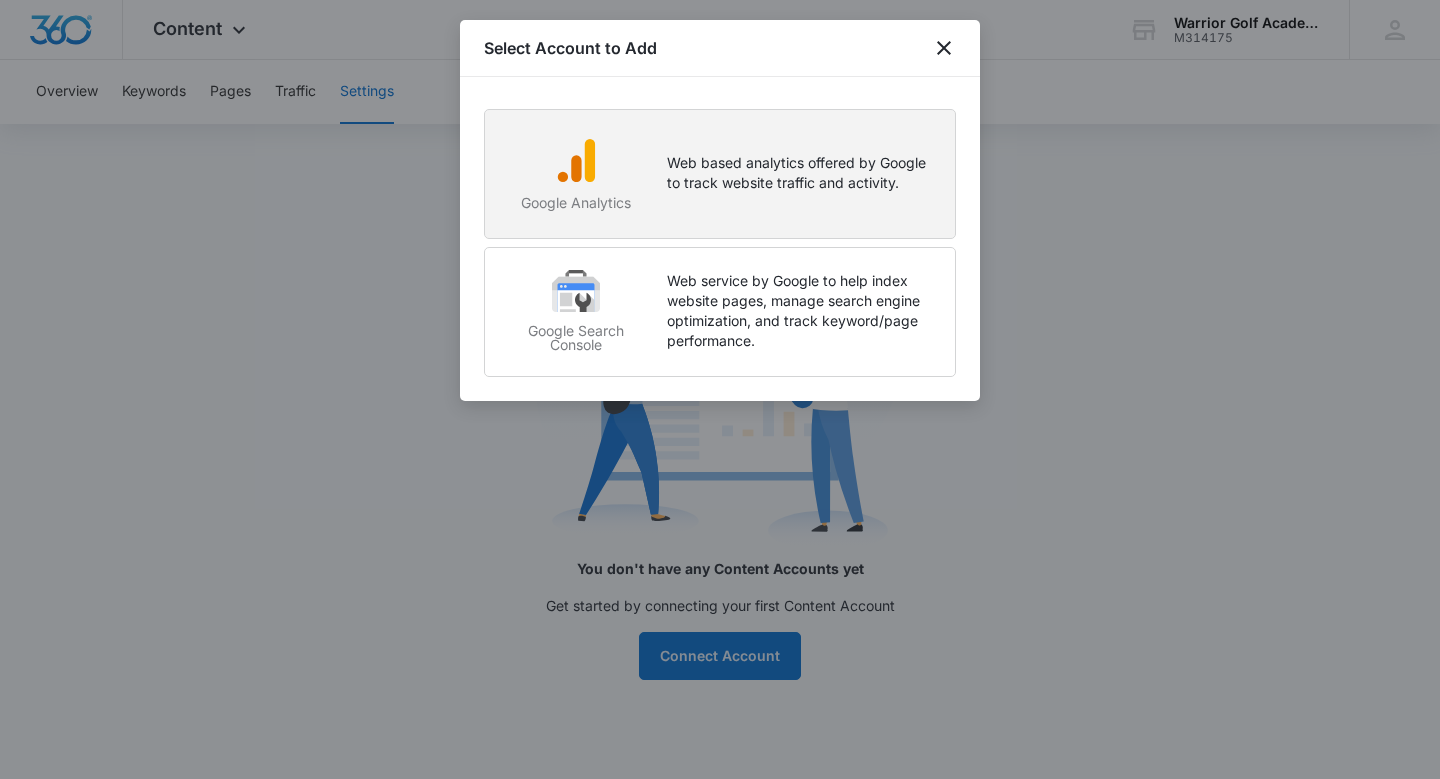 click on "Web based analytics offered by Google to track website traffic and activity." at bounding box center (801, 173) 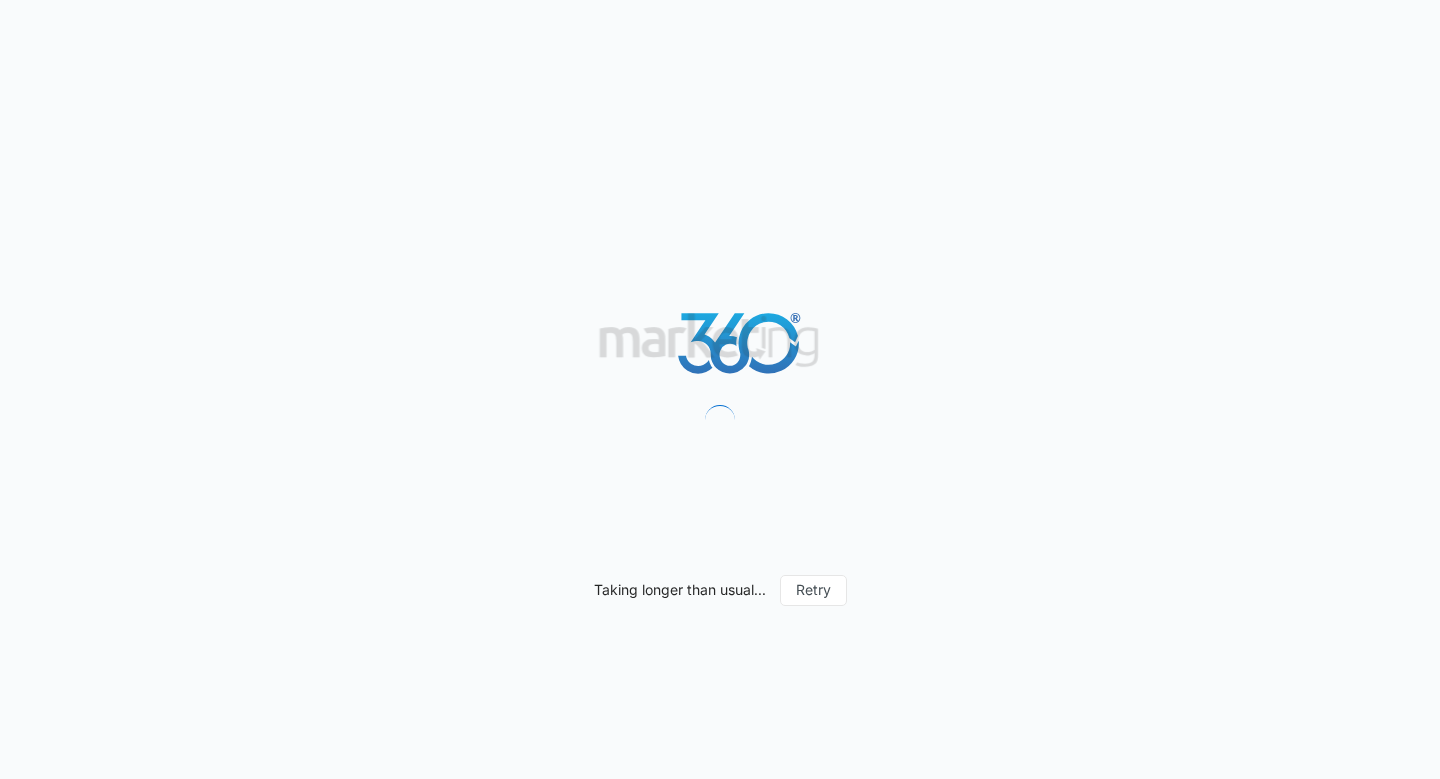 scroll, scrollTop: 0, scrollLeft: 0, axis: both 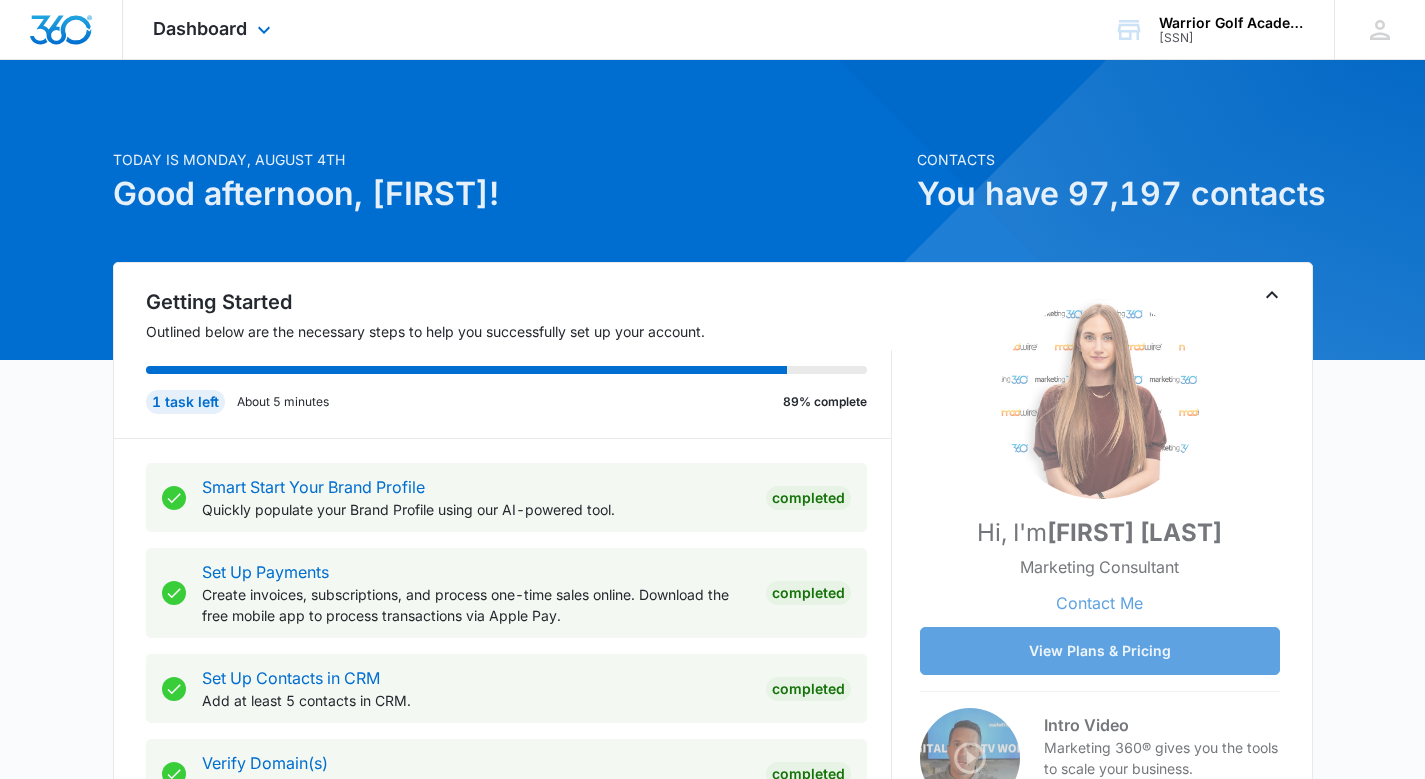 click on "Dashboard Apps Reputation Websites Forms CRM Email Social Shop Payments POS Content Ads Intelligence Files Brand Settings" at bounding box center [214, 29] 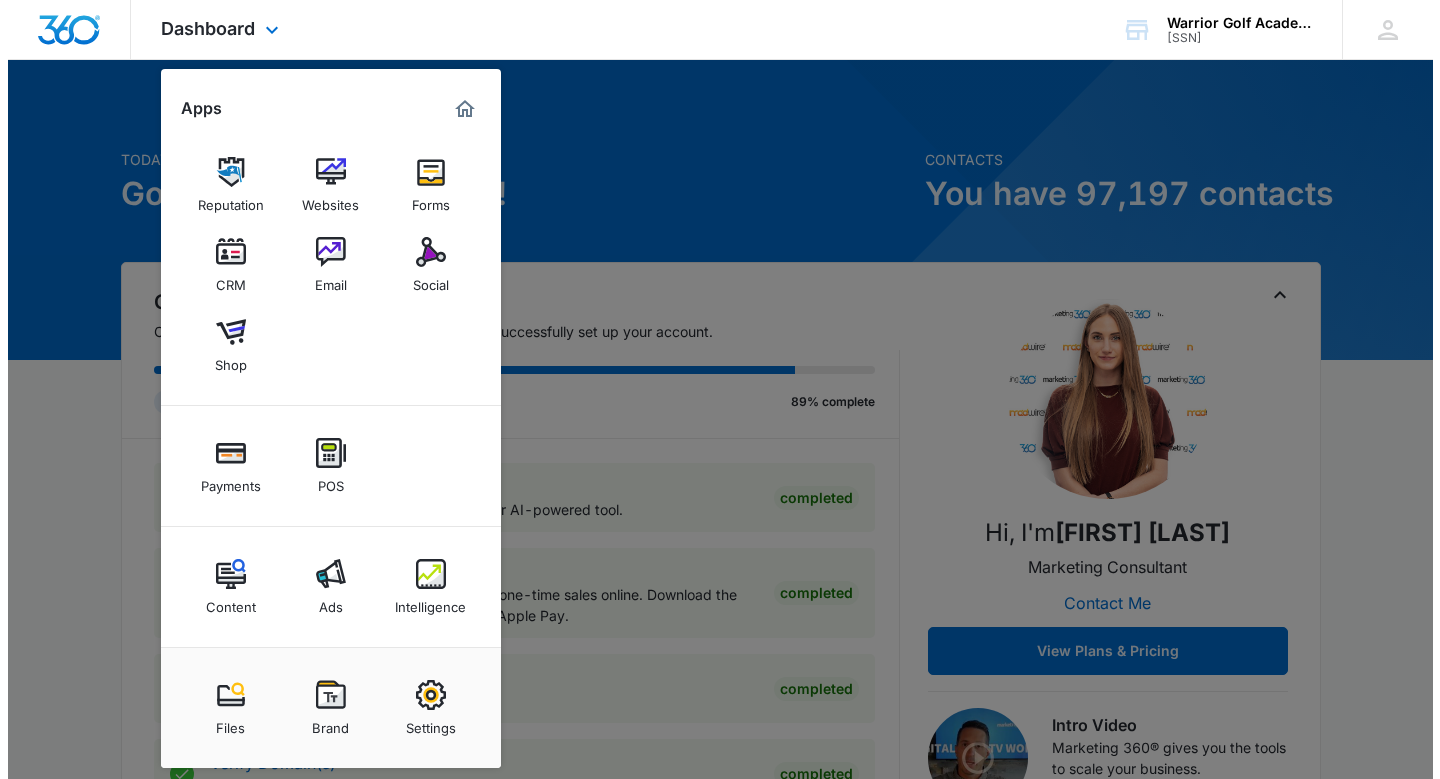 scroll, scrollTop: 1, scrollLeft: 0, axis: vertical 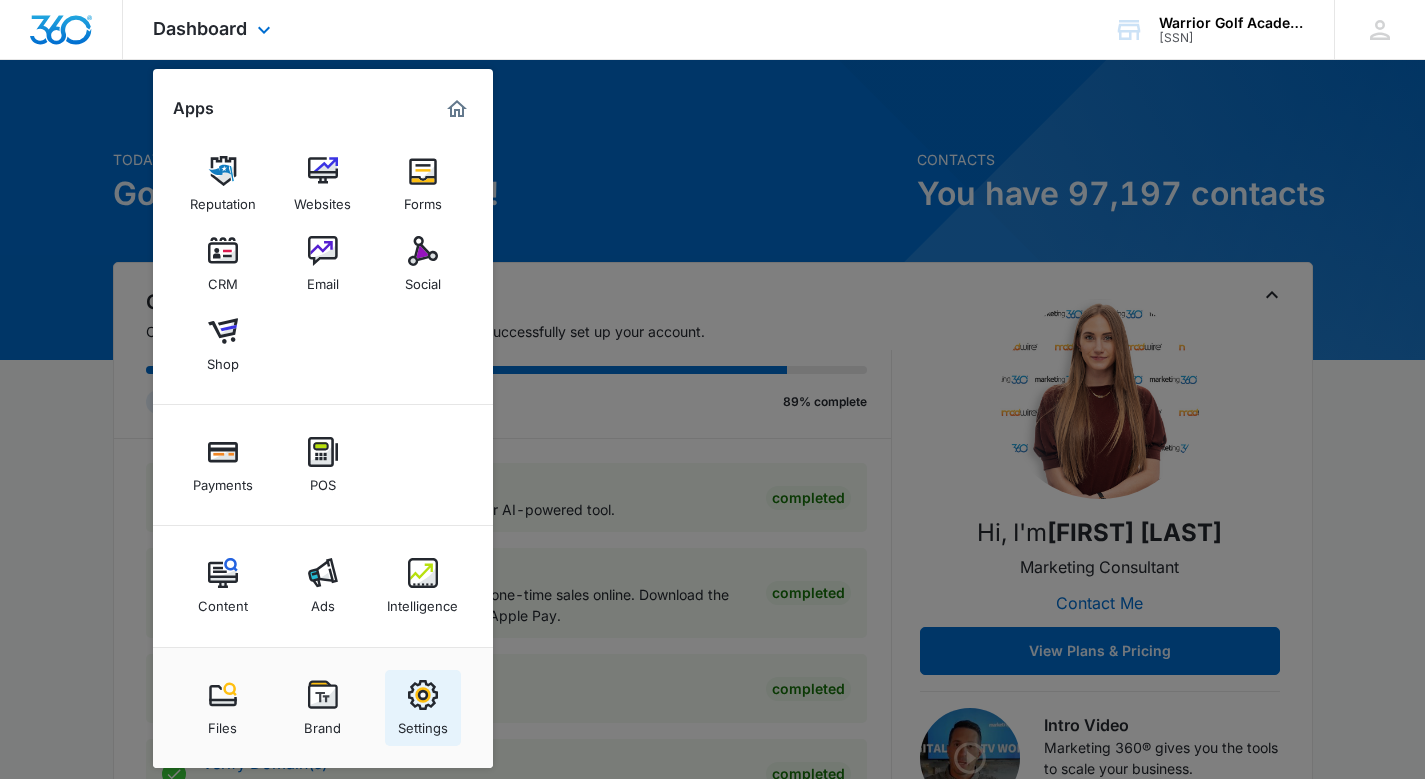 click on "Settings" at bounding box center (423, 723) 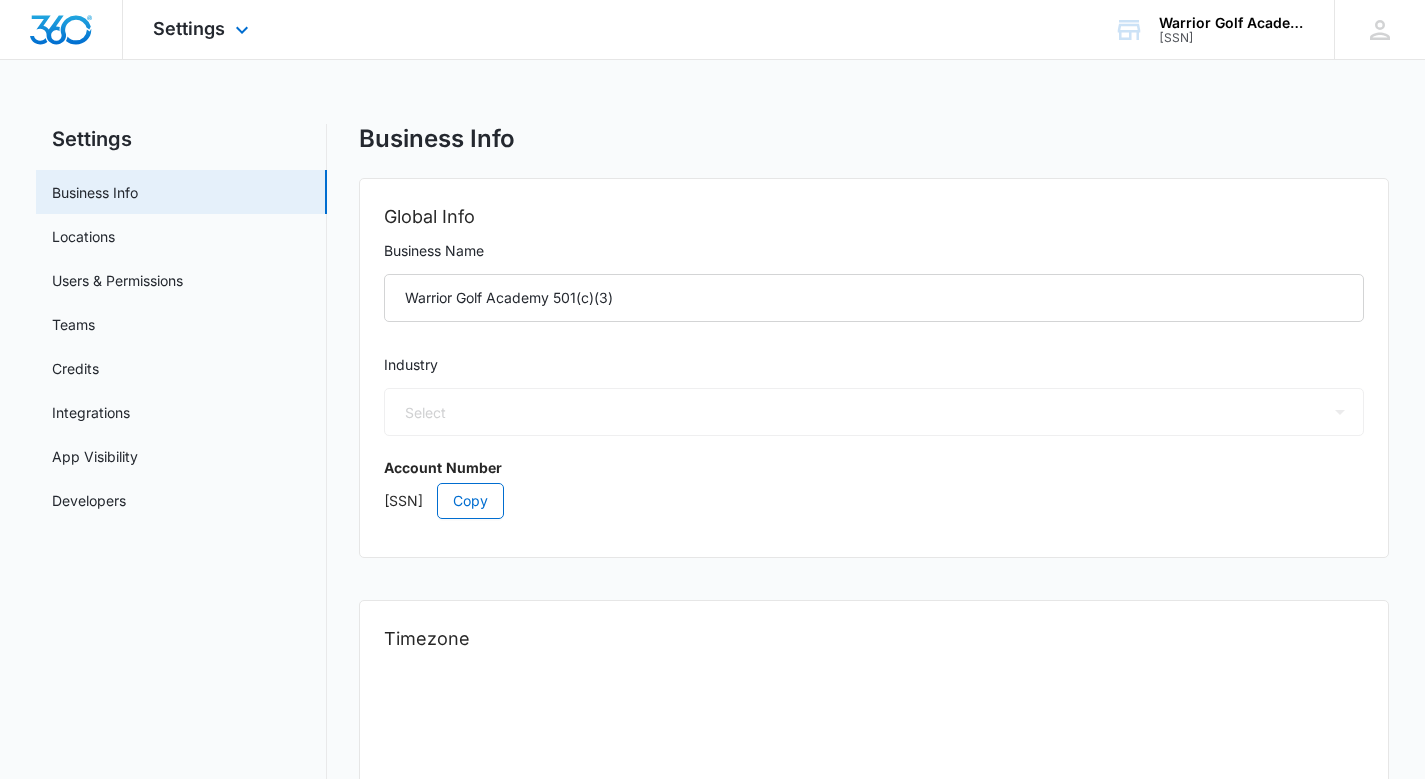 select on "US" 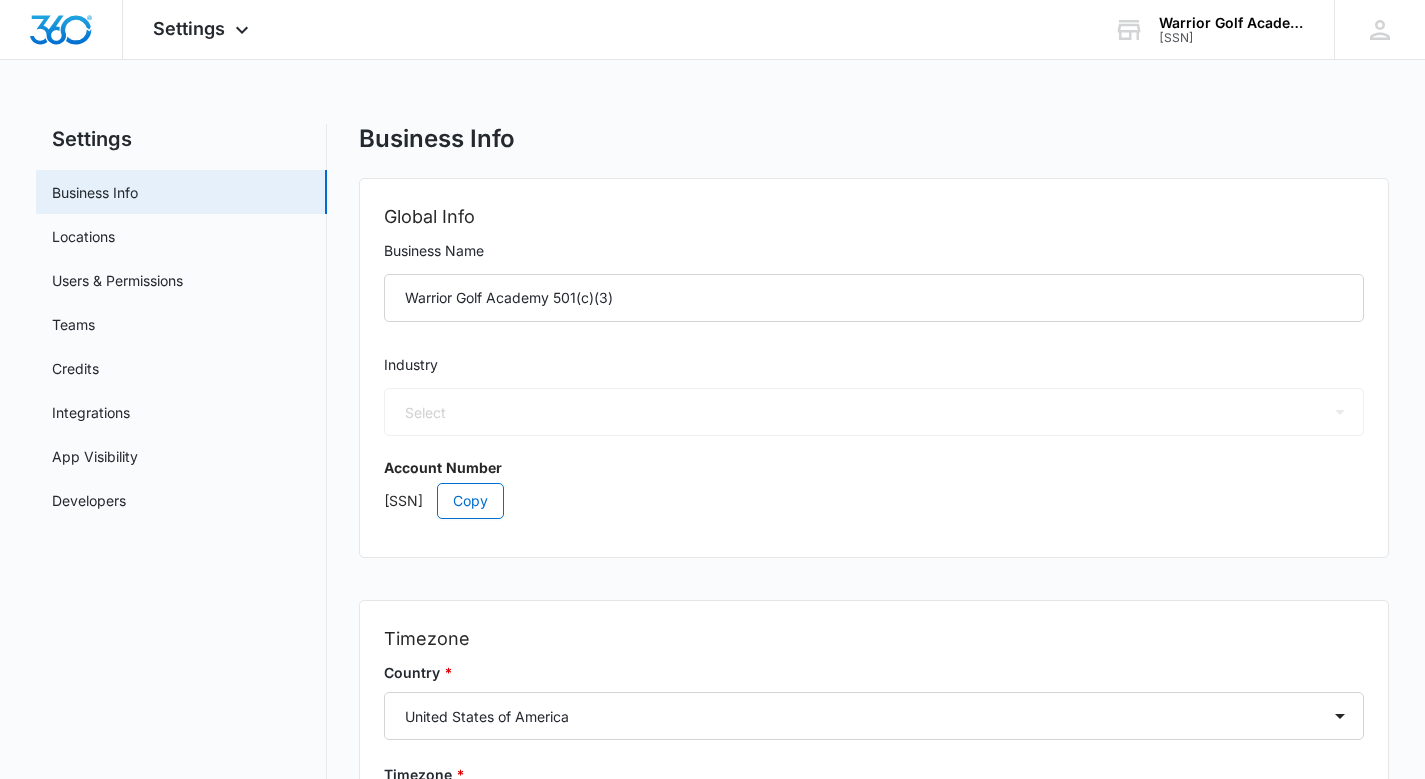 select on "52" 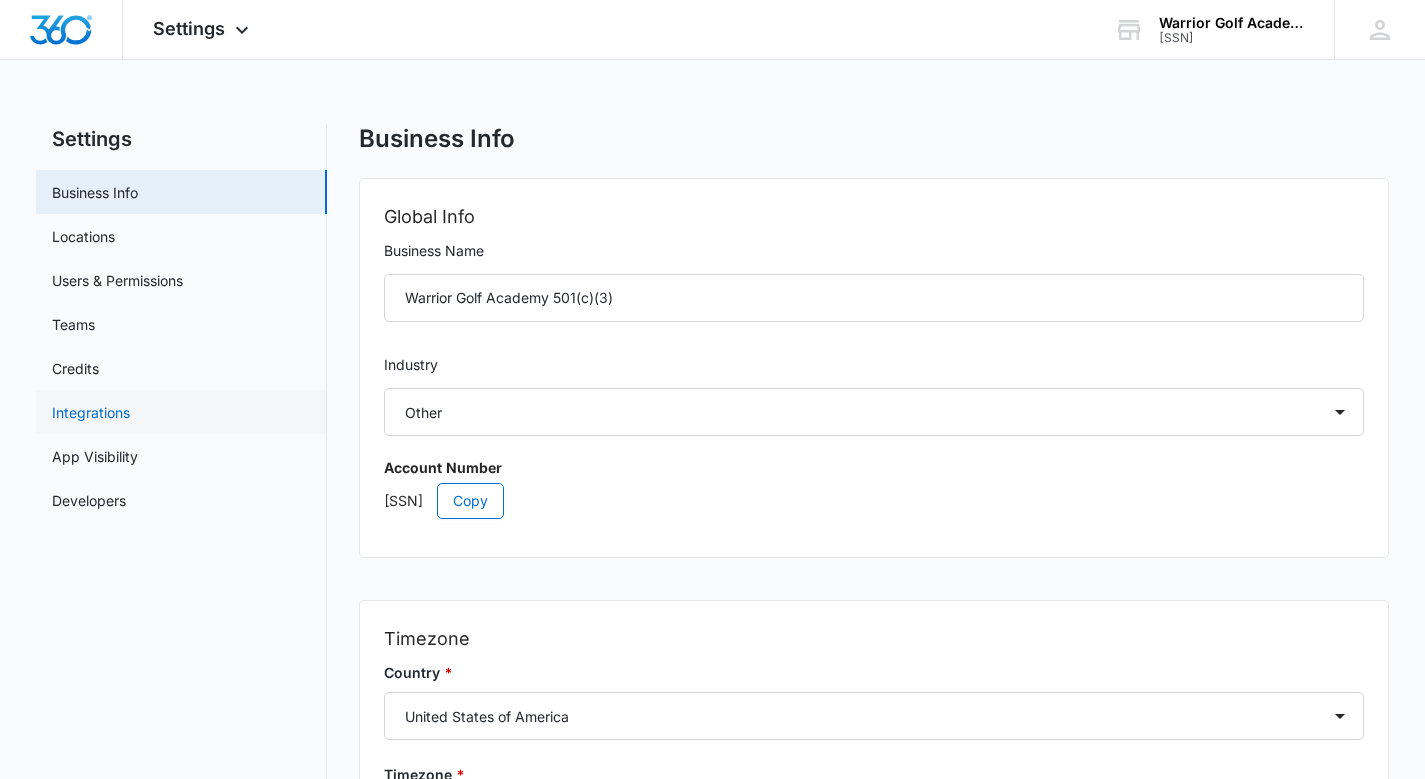 click on "Integrations" at bounding box center [91, 412] 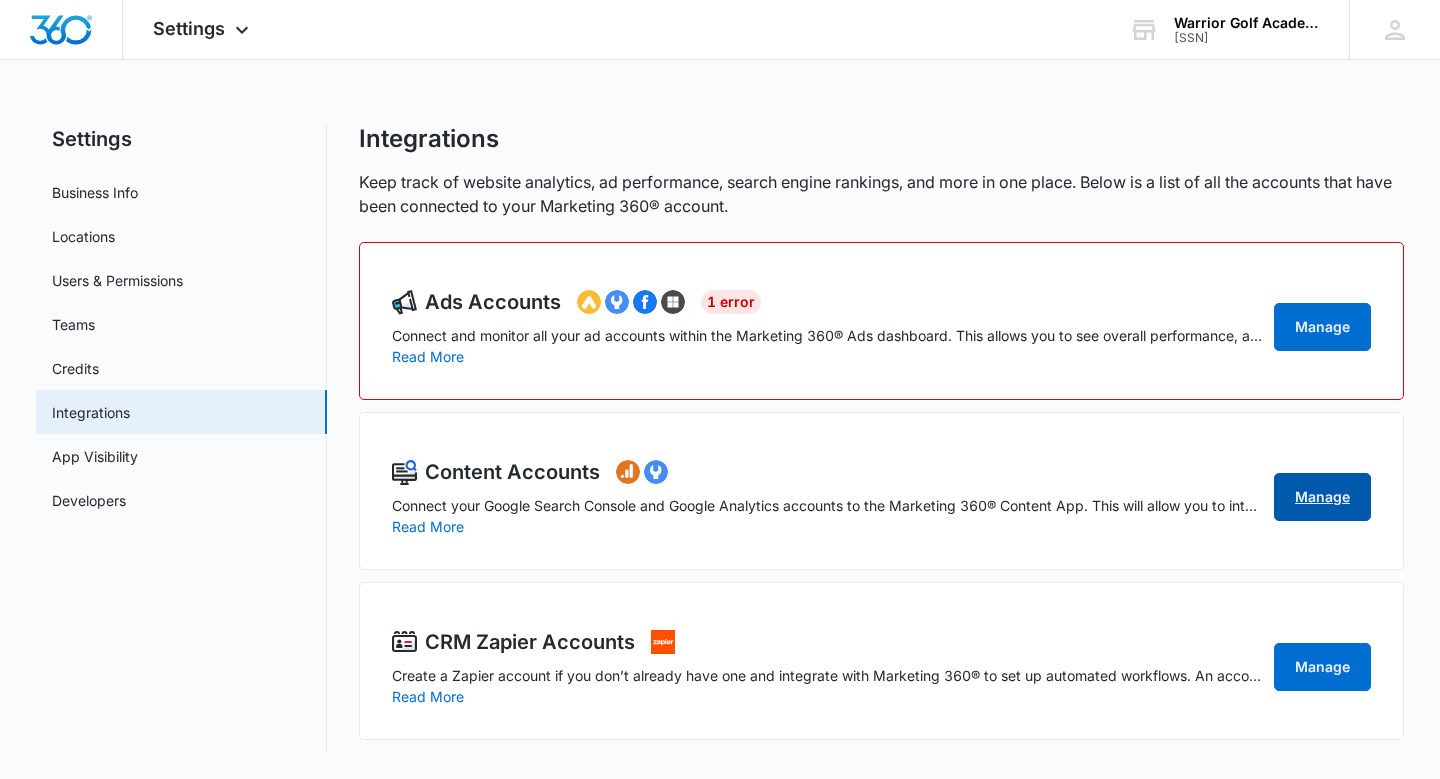 click on "Manage" at bounding box center (1322, 497) 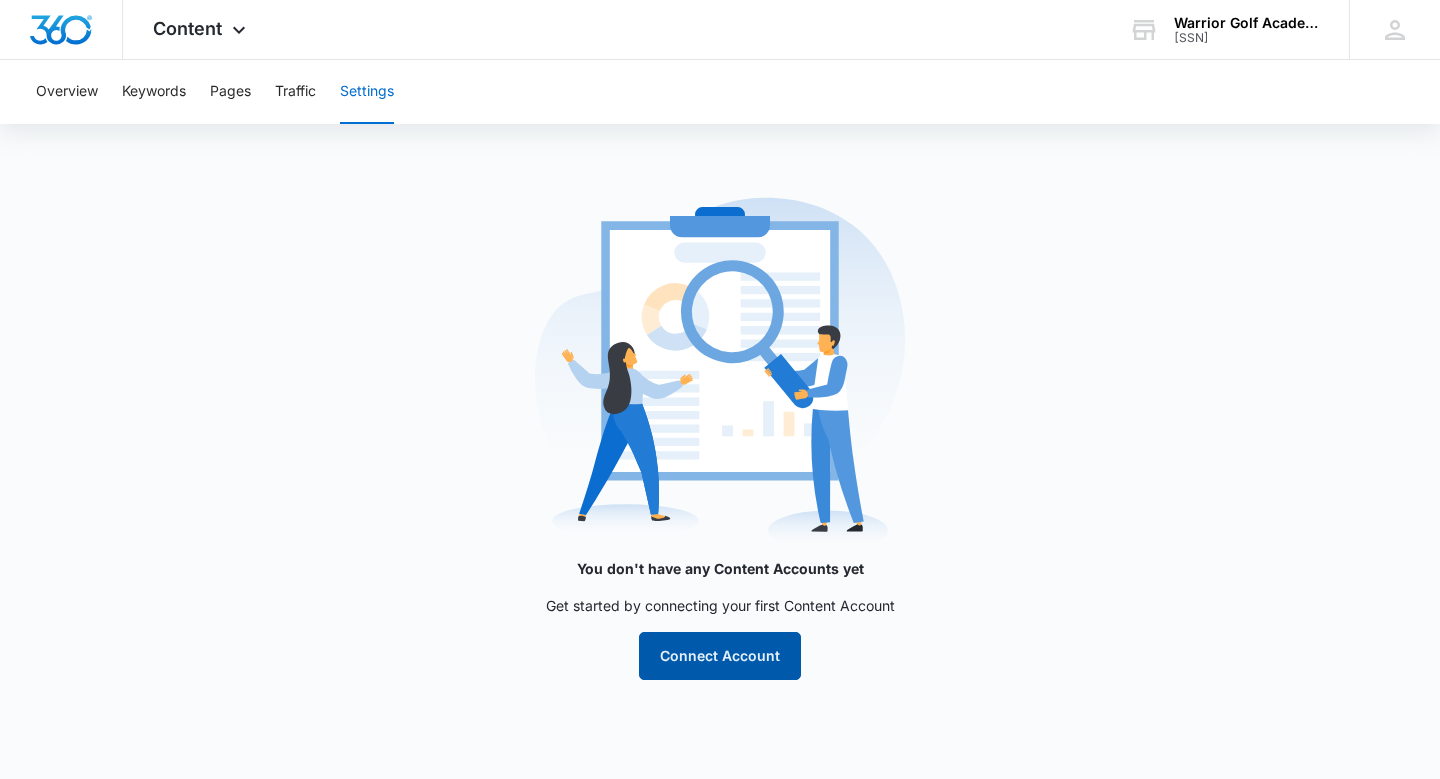 click on "Connect Account" at bounding box center (720, 656) 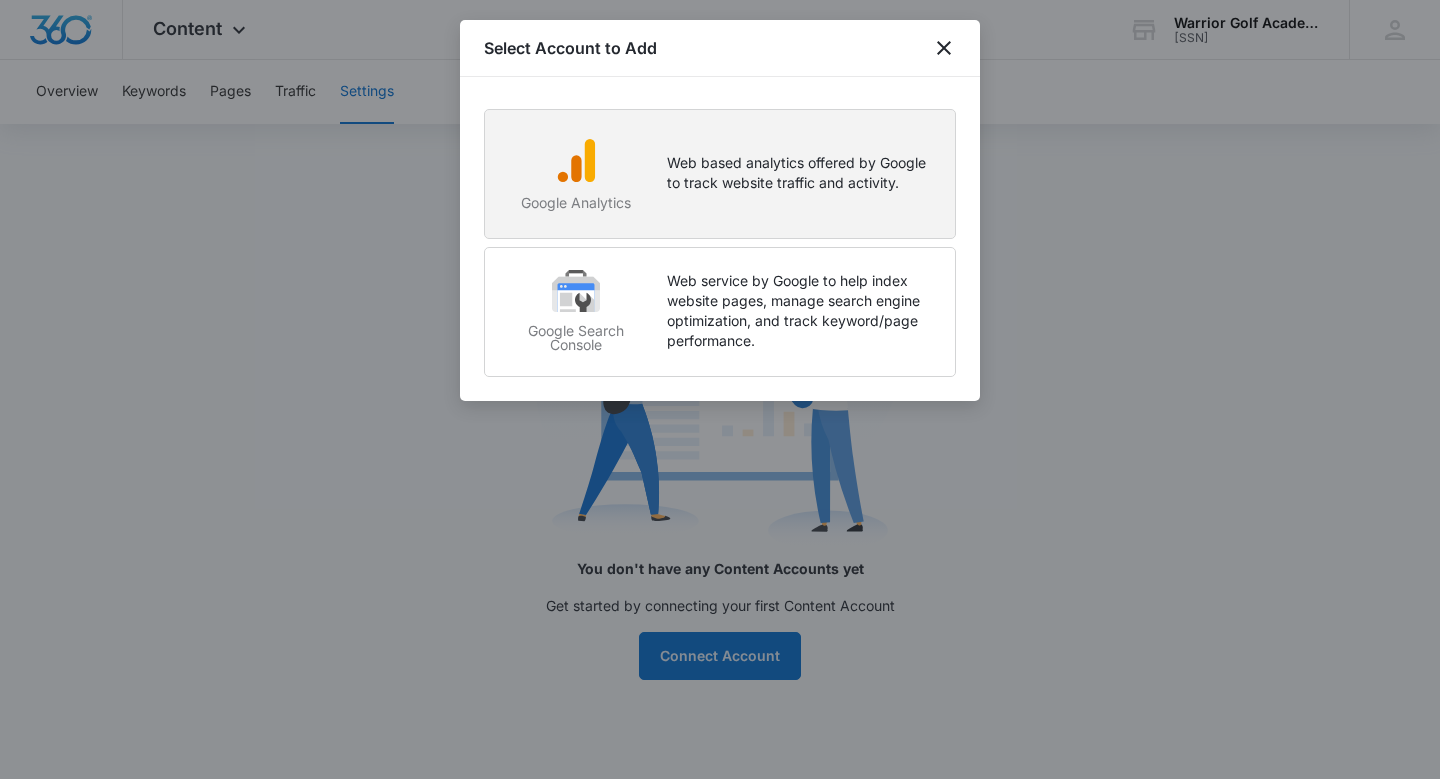 click on "Web based analytics offered by Google to track website traffic and activity." at bounding box center [801, 173] 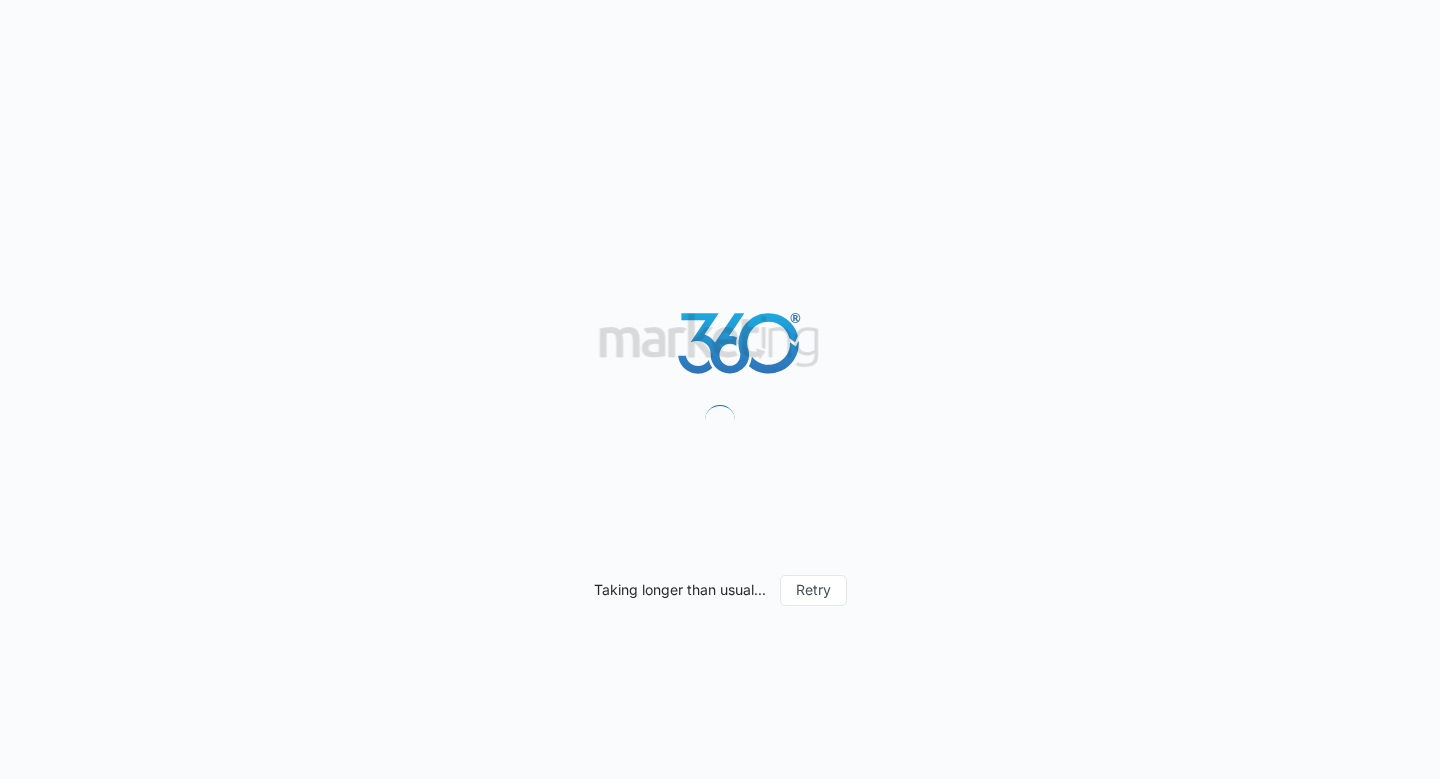scroll, scrollTop: 0, scrollLeft: 0, axis: both 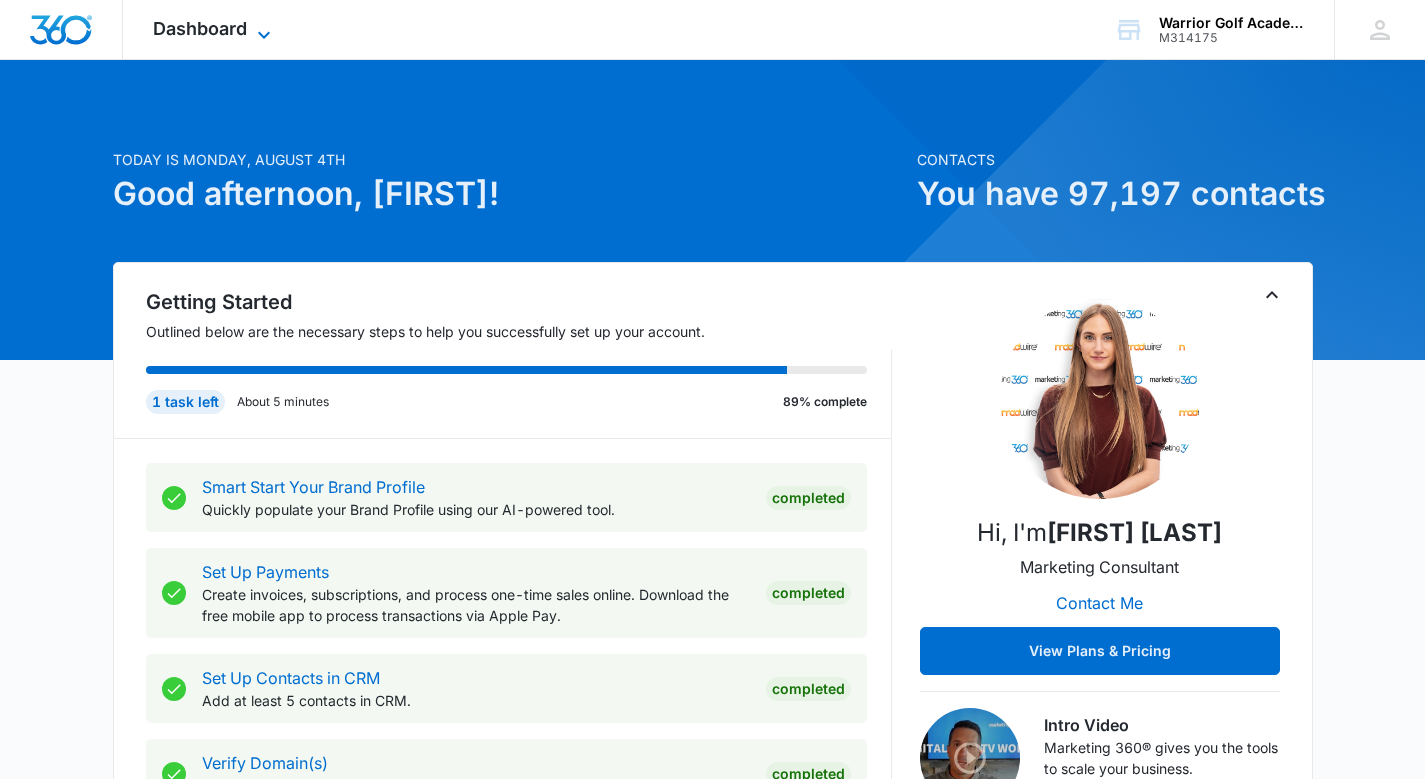 click on "Dashboard" at bounding box center (200, 28) 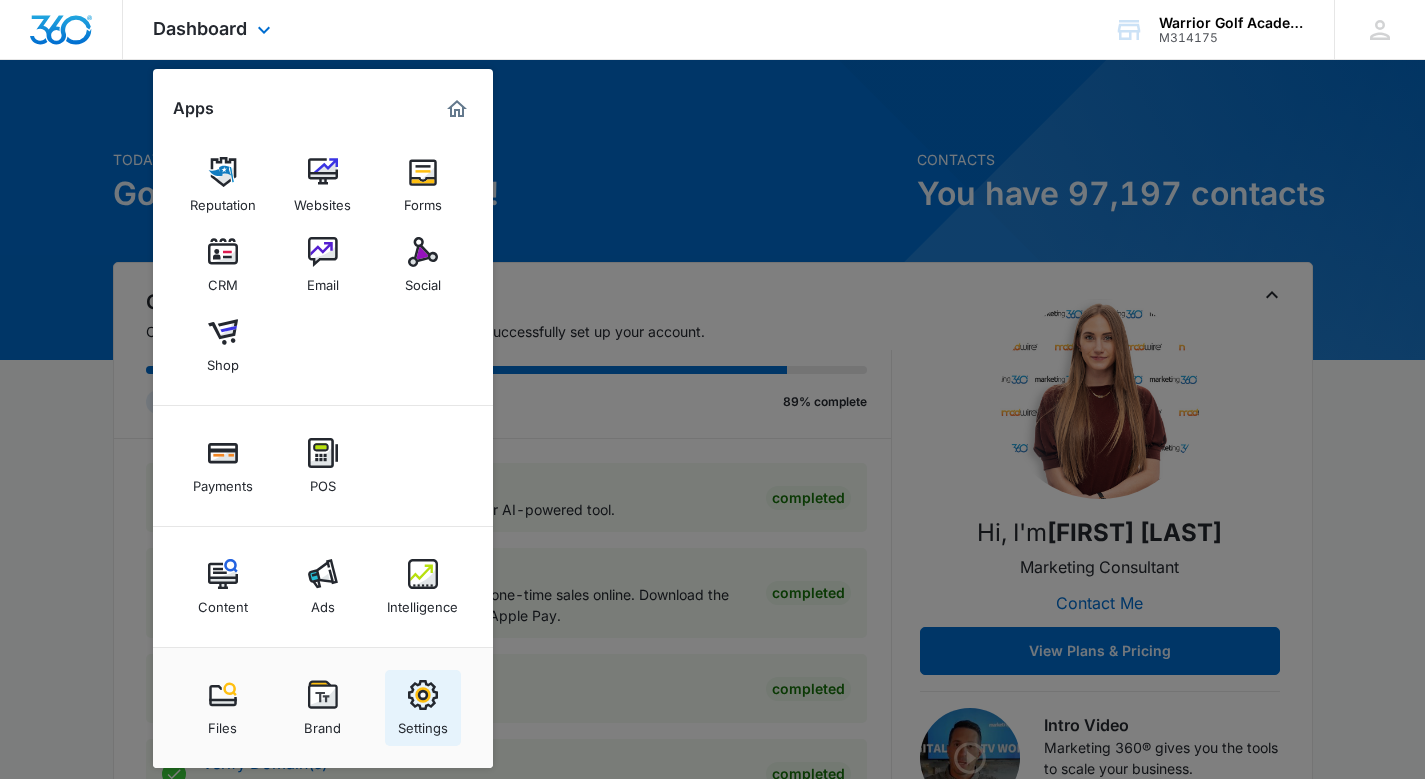 click on "Settings" at bounding box center (423, 708) 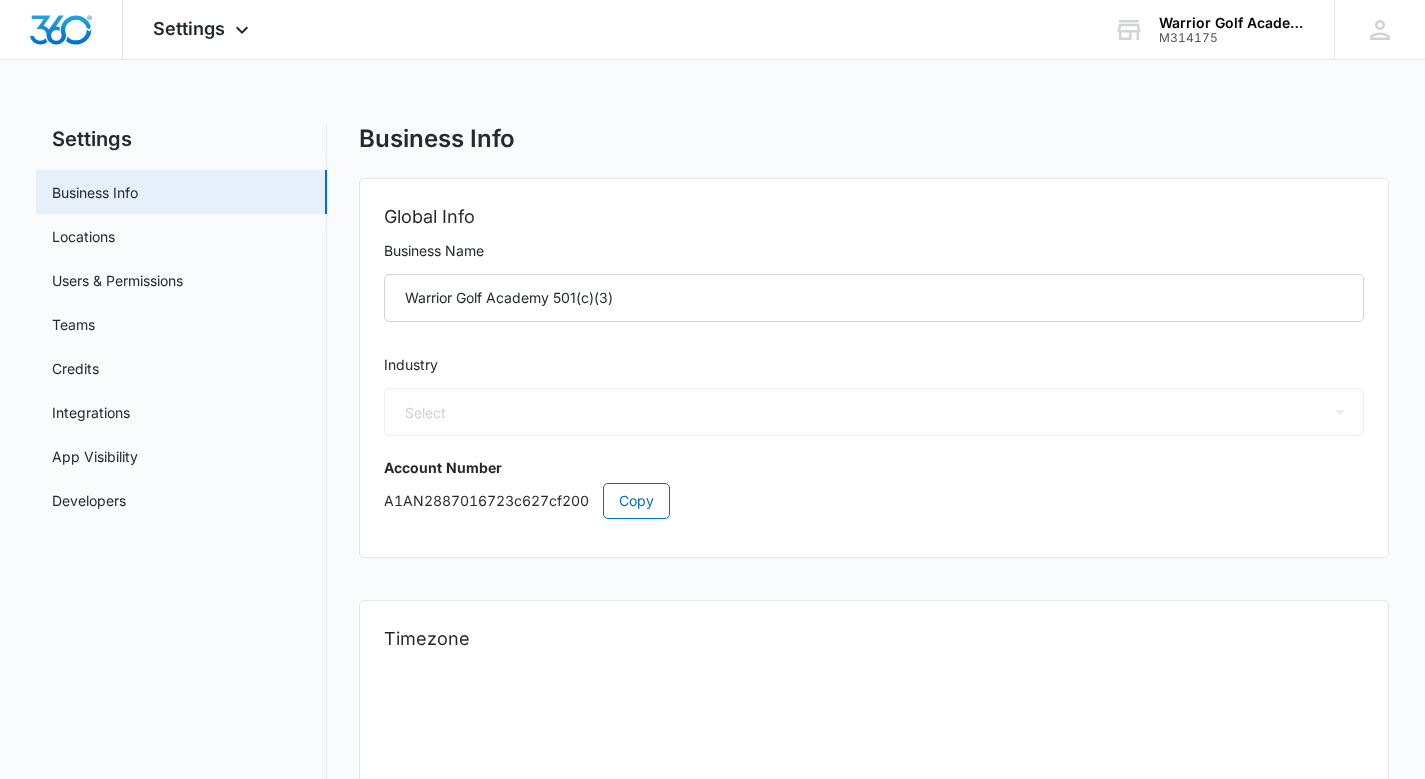 select on "52" 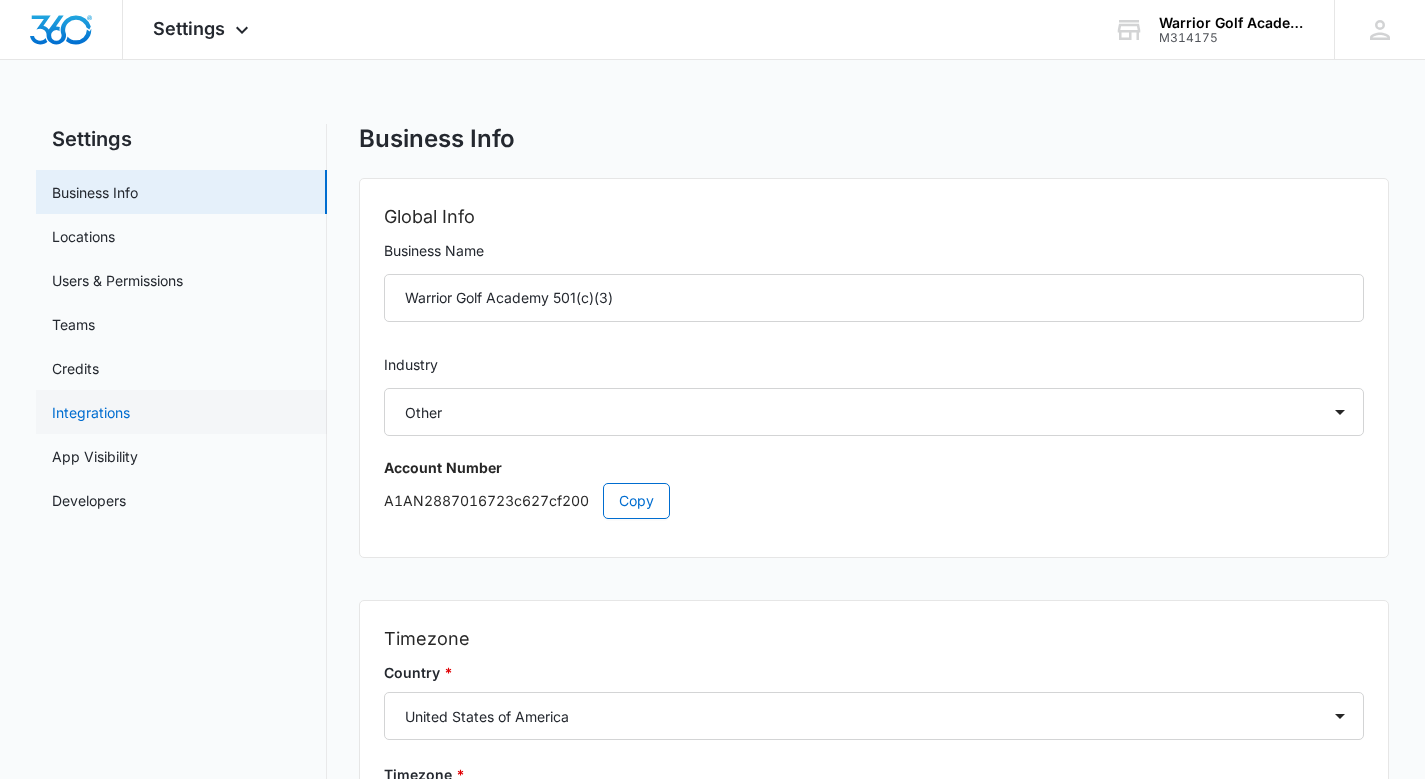 click on "Integrations" at bounding box center (91, 412) 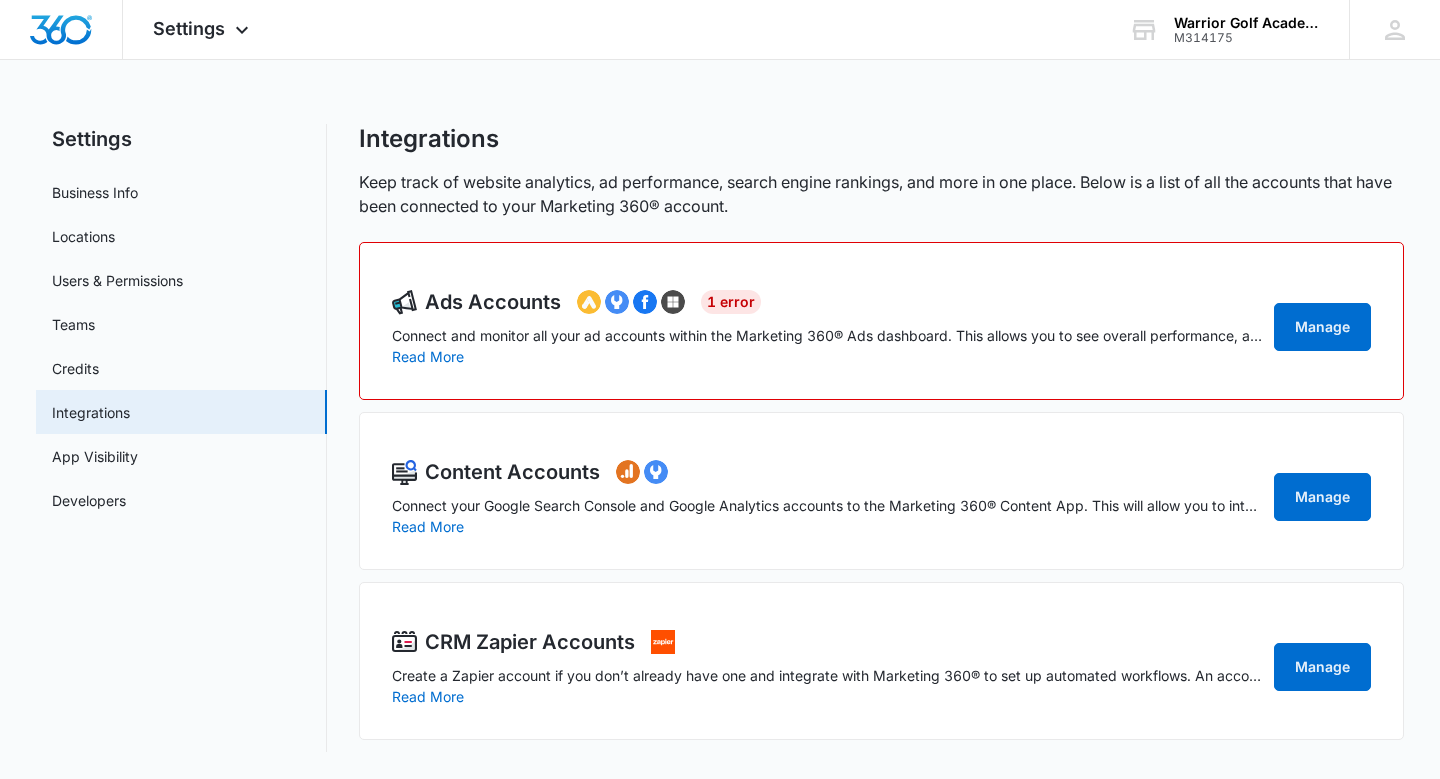click on "Content Accounts Connect your Google Search Console and Google Analytics accounts to the Marketing 360® Content App. This will allow you to integrate your website data, keywords, and page ranking information directly to reports to key performance measurement tools. Keep track of your SEO progress with impactful data from high level sources. Read More" at bounding box center [827, 497] 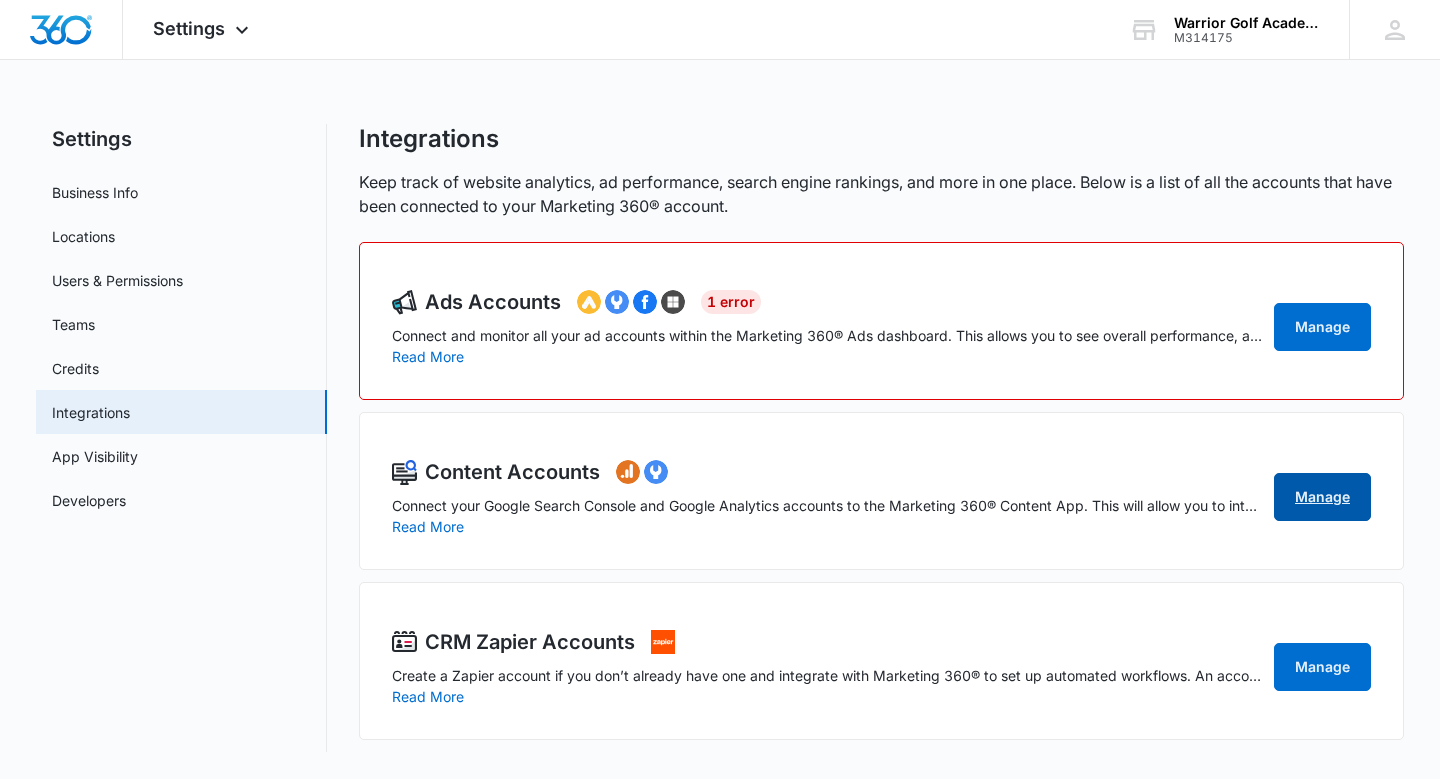 click on "Manage" at bounding box center [1322, 497] 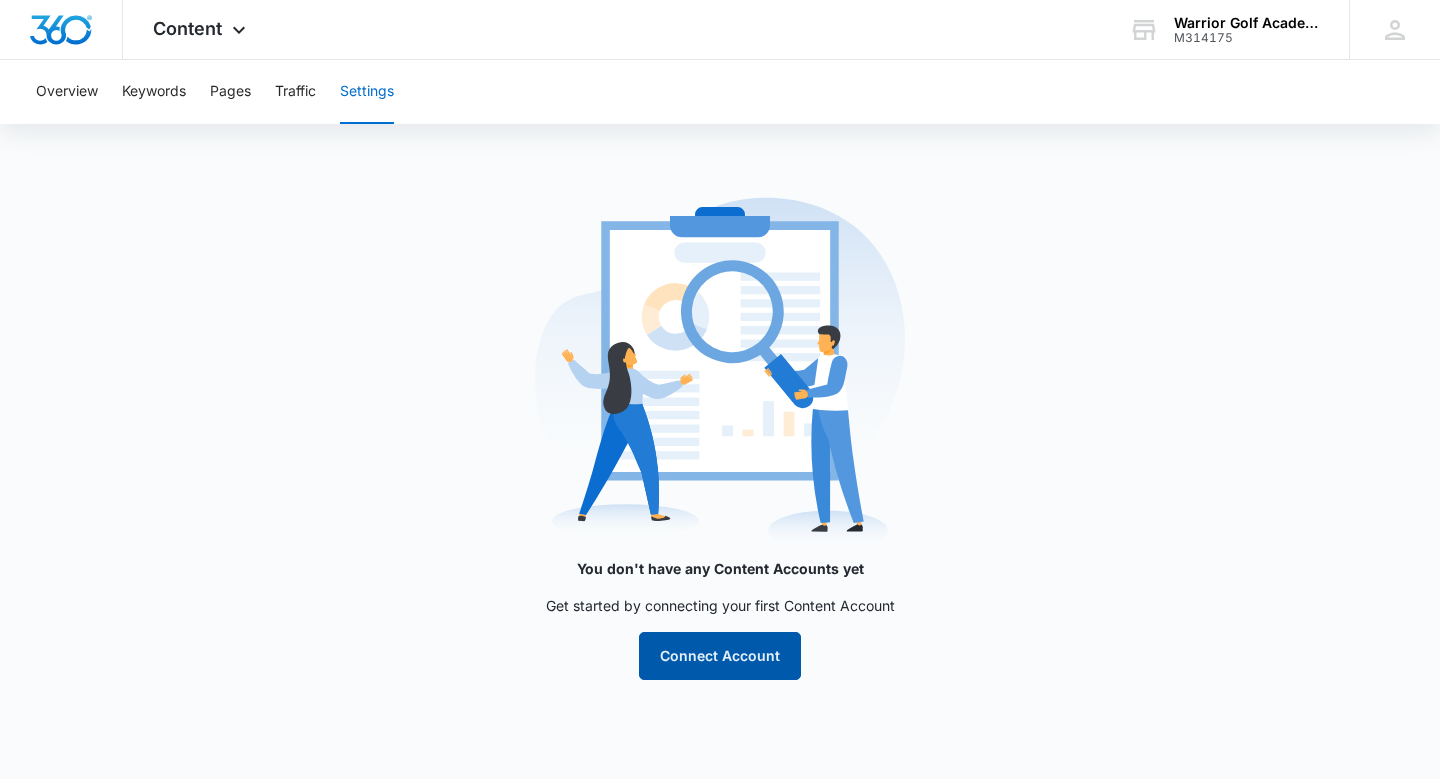 click on "Connect Account" at bounding box center [720, 656] 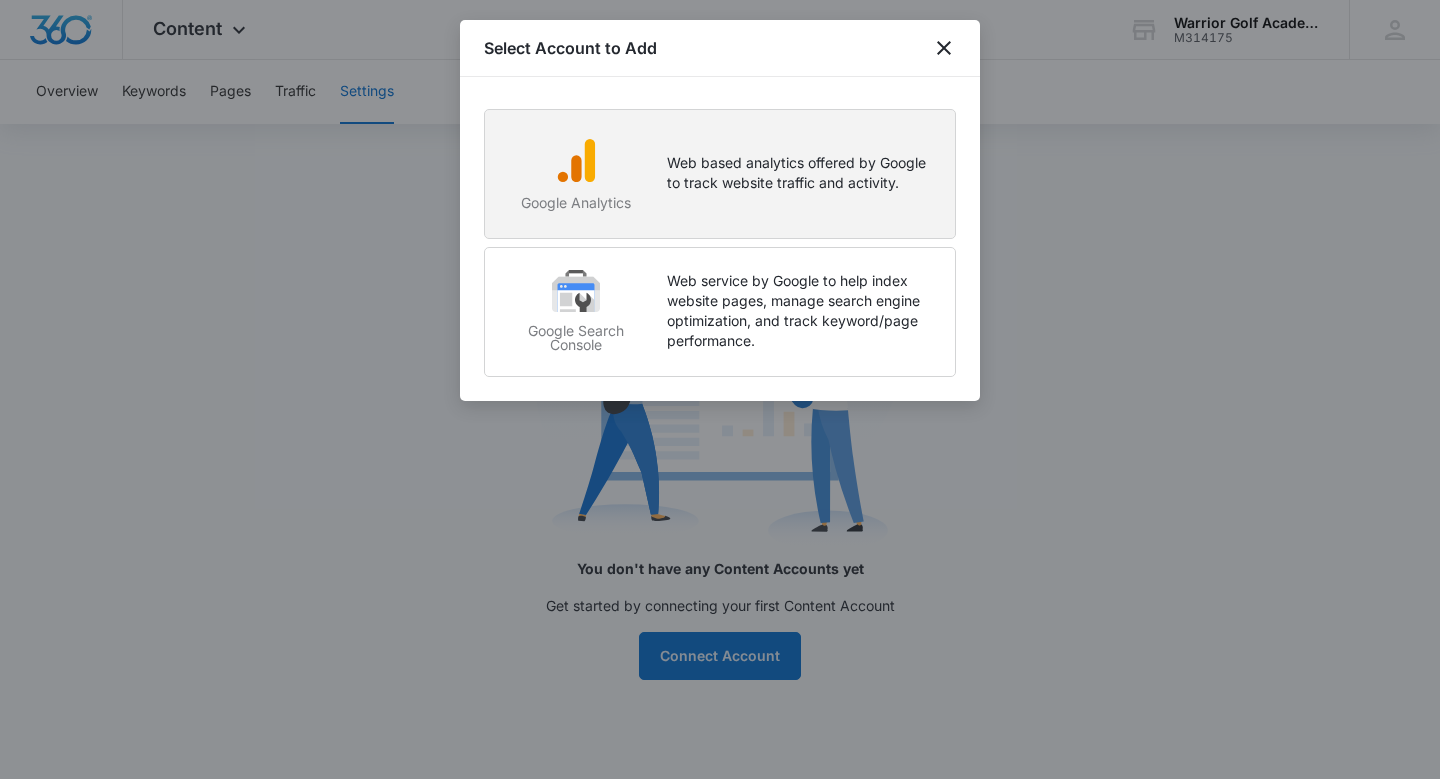 click on "Google Analytics Web based analytics offered by Google to track website traffic and activity." at bounding box center [720, 174] 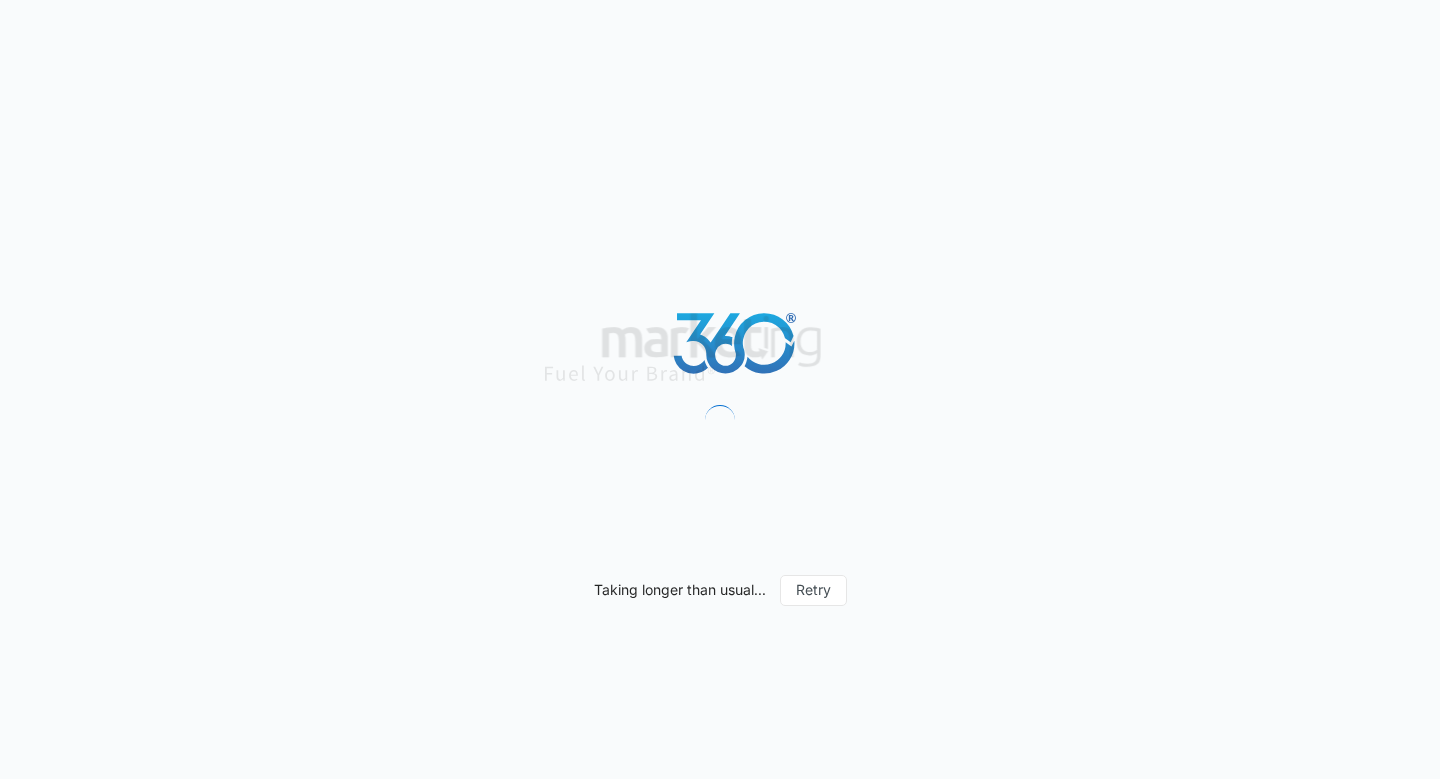 scroll, scrollTop: 0, scrollLeft: 0, axis: both 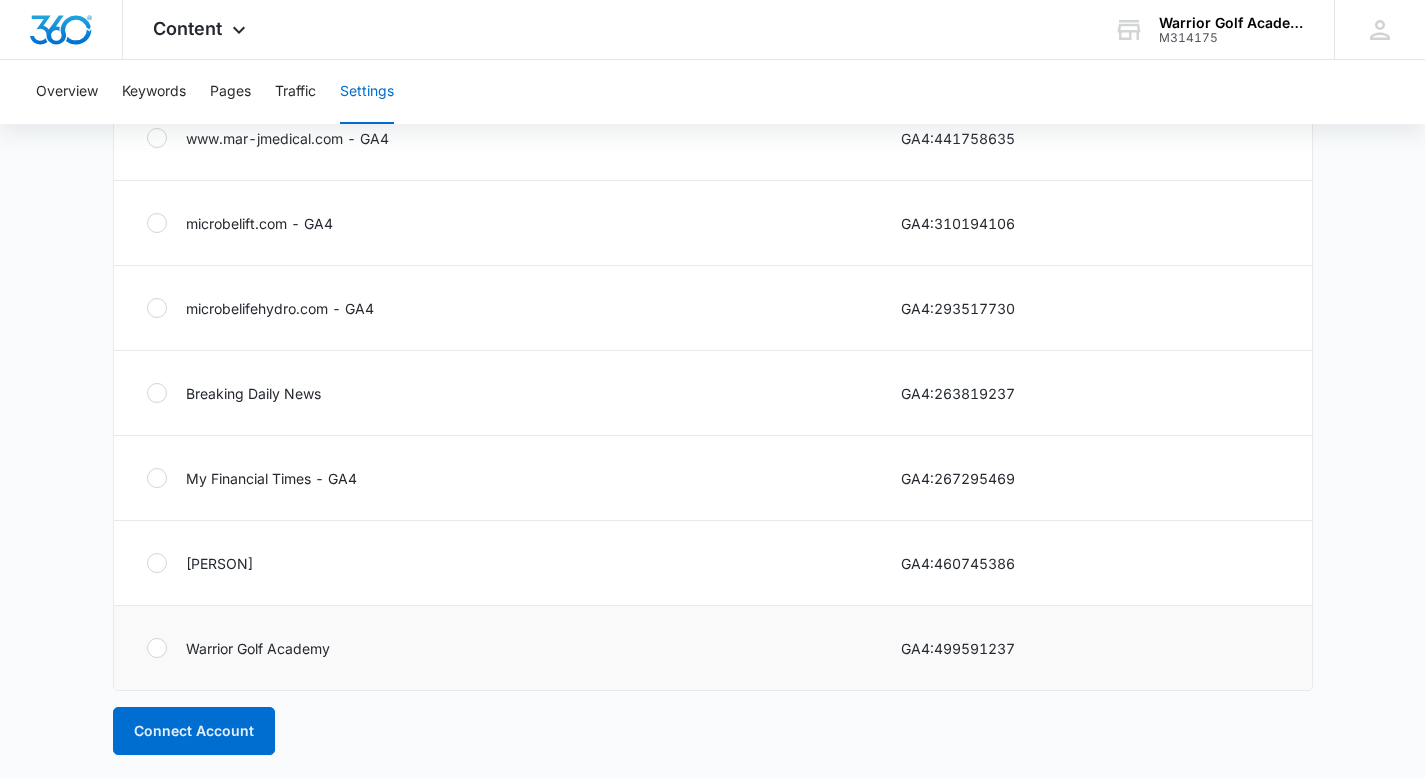 click at bounding box center [157, 648] 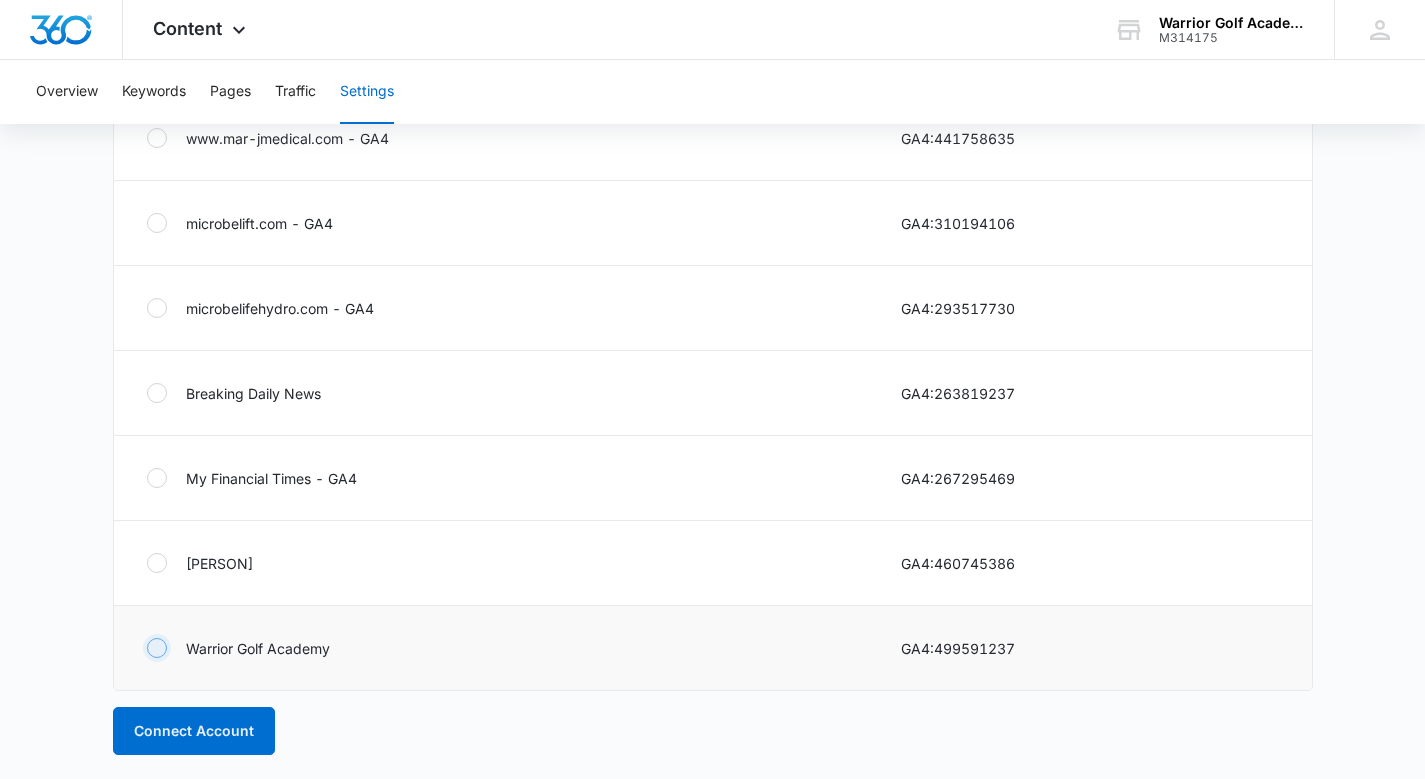 click at bounding box center [146, 648] 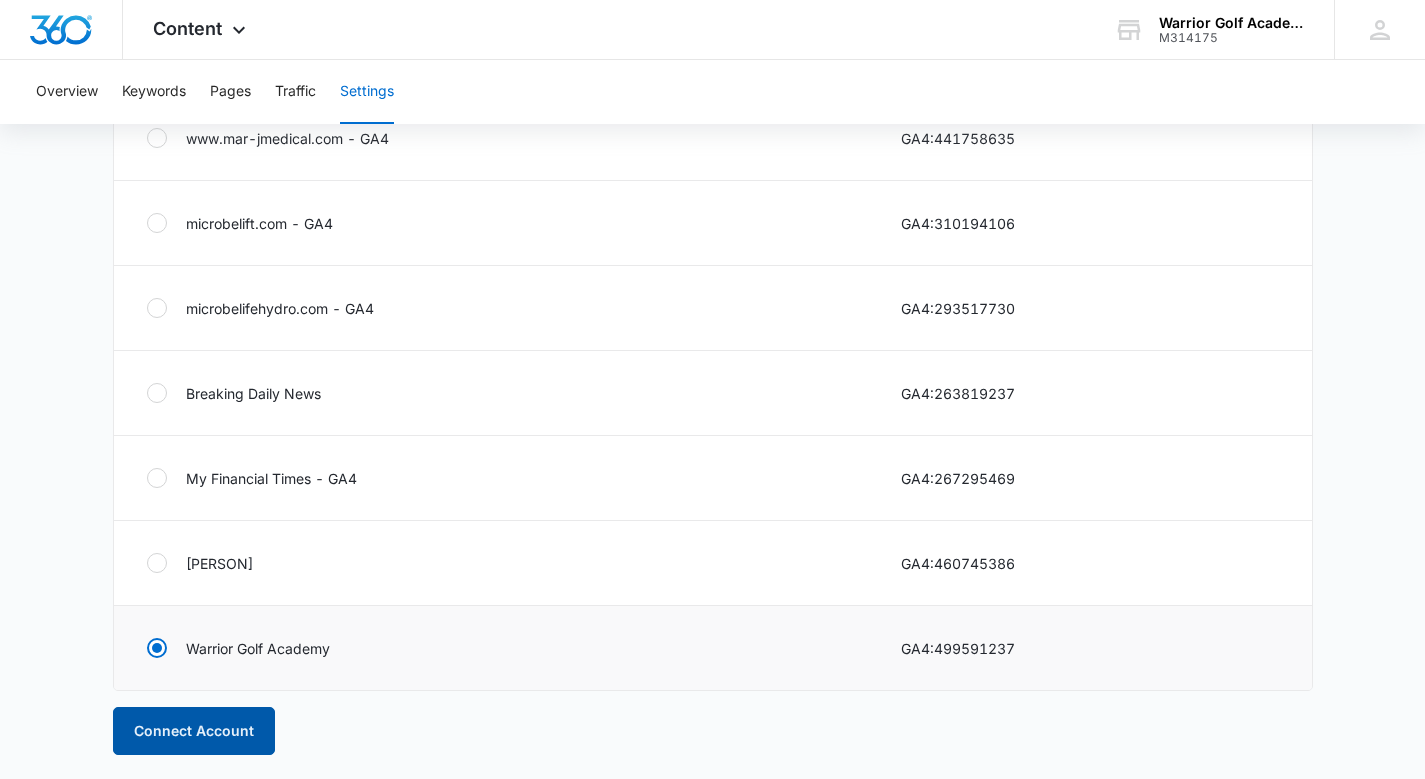 click on "Connect Account" at bounding box center (194, 731) 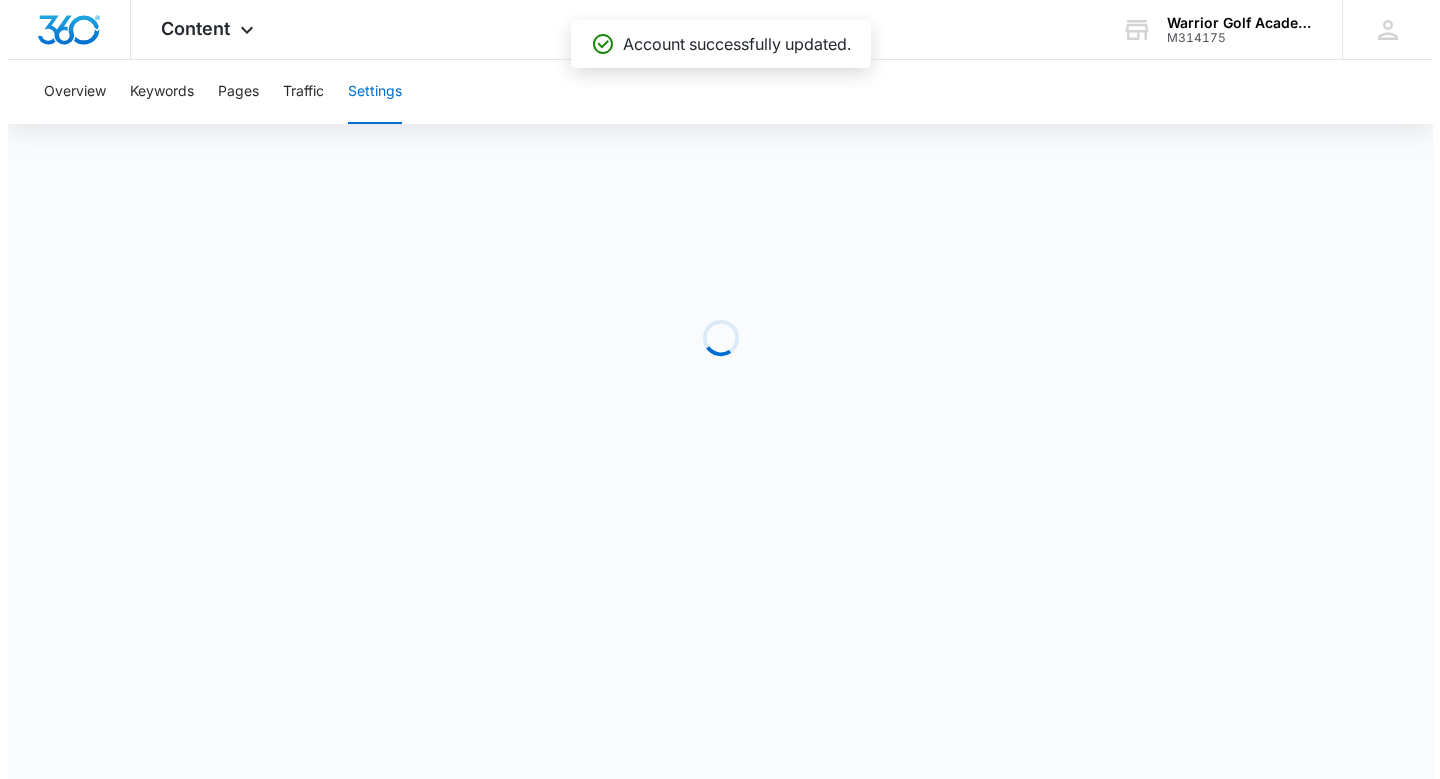 scroll, scrollTop: 0, scrollLeft: 0, axis: both 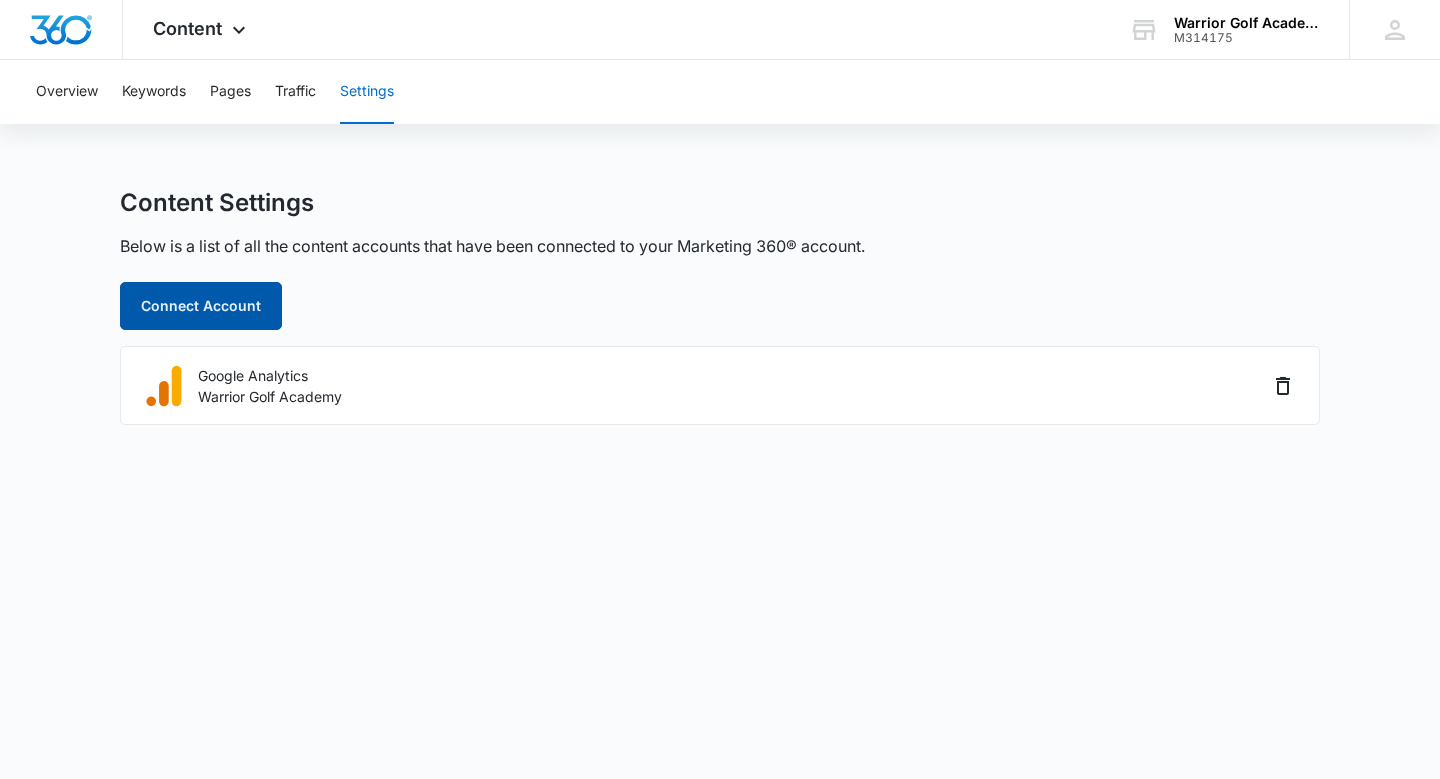 click on "Connect Account" at bounding box center [201, 306] 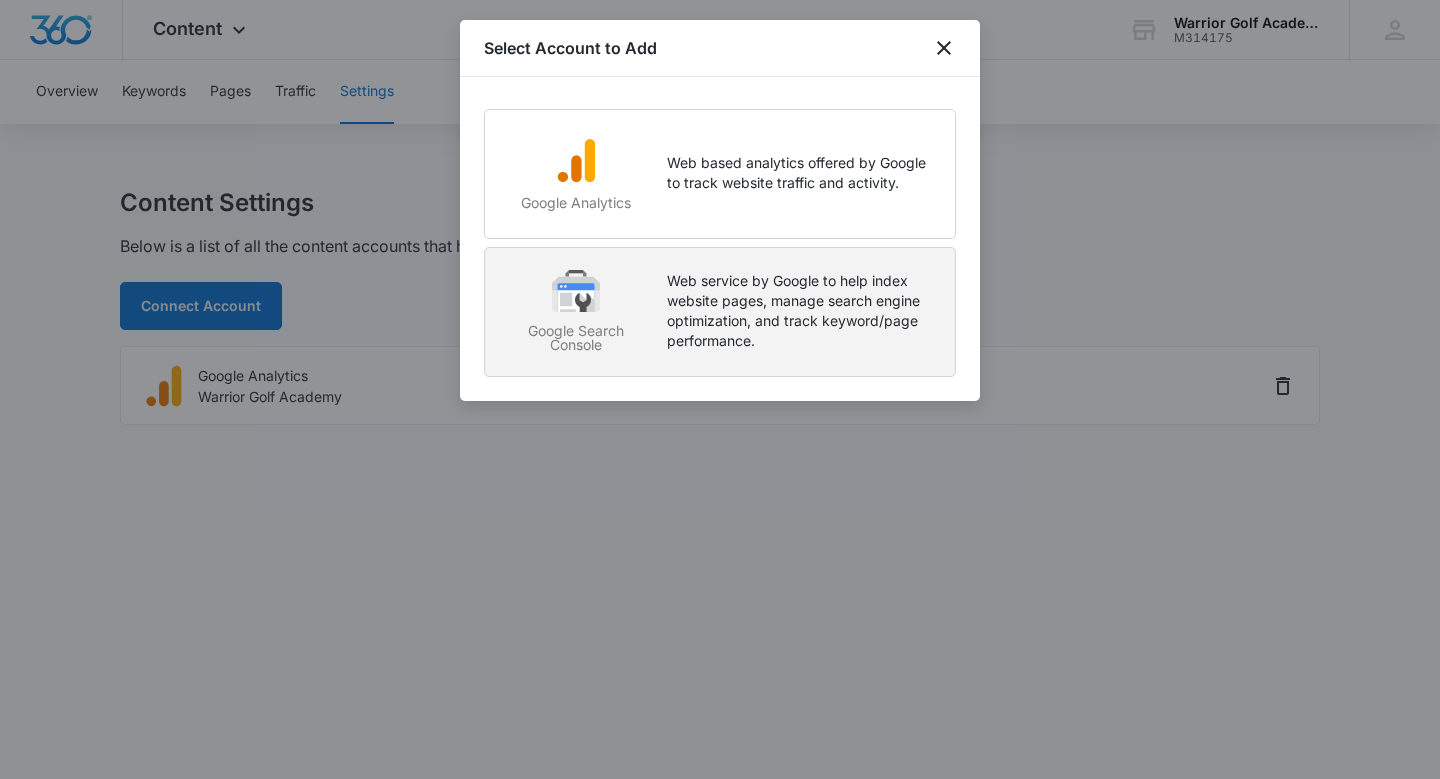 click on "Google Search Console" at bounding box center [576, 338] 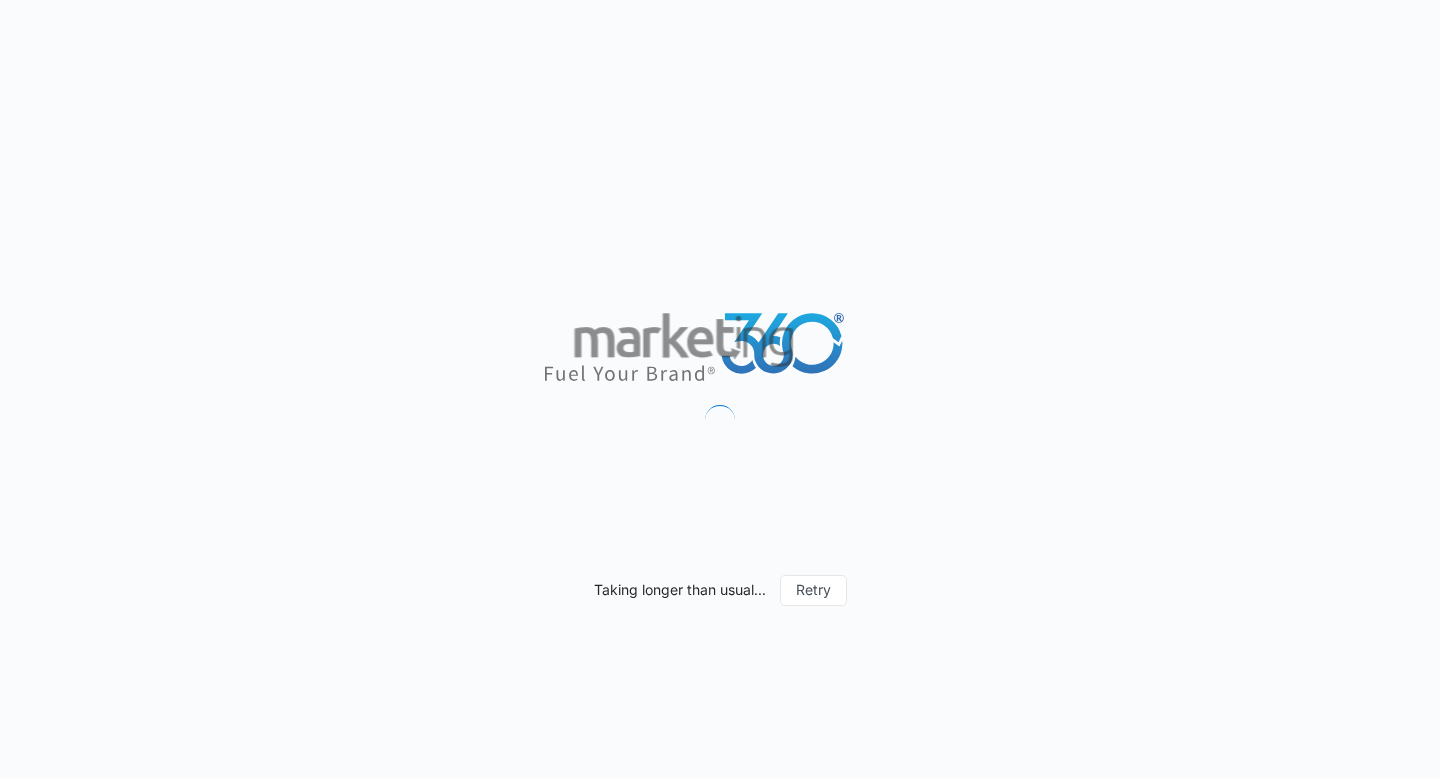 scroll, scrollTop: 0, scrollLeft: 0, axis: both 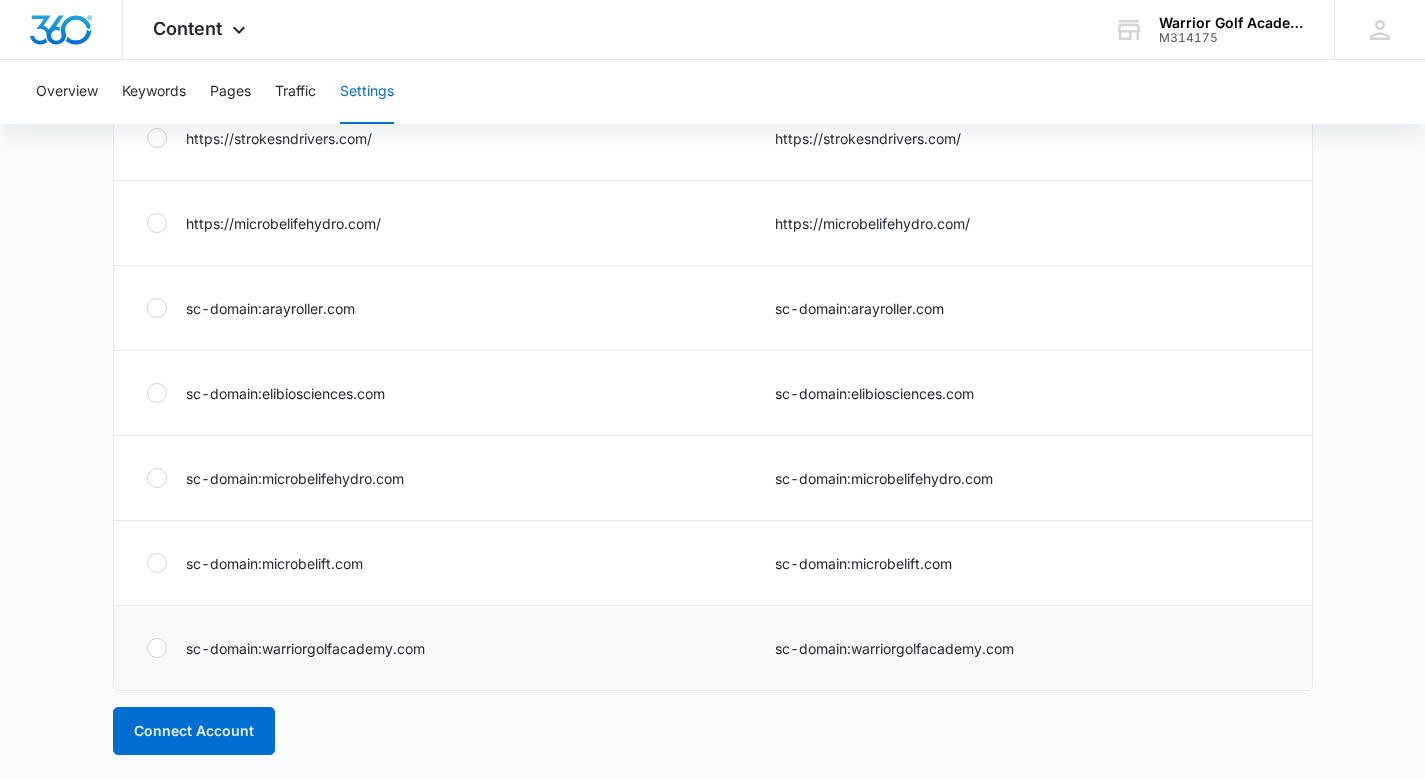 click at bounding box center [166, 648] 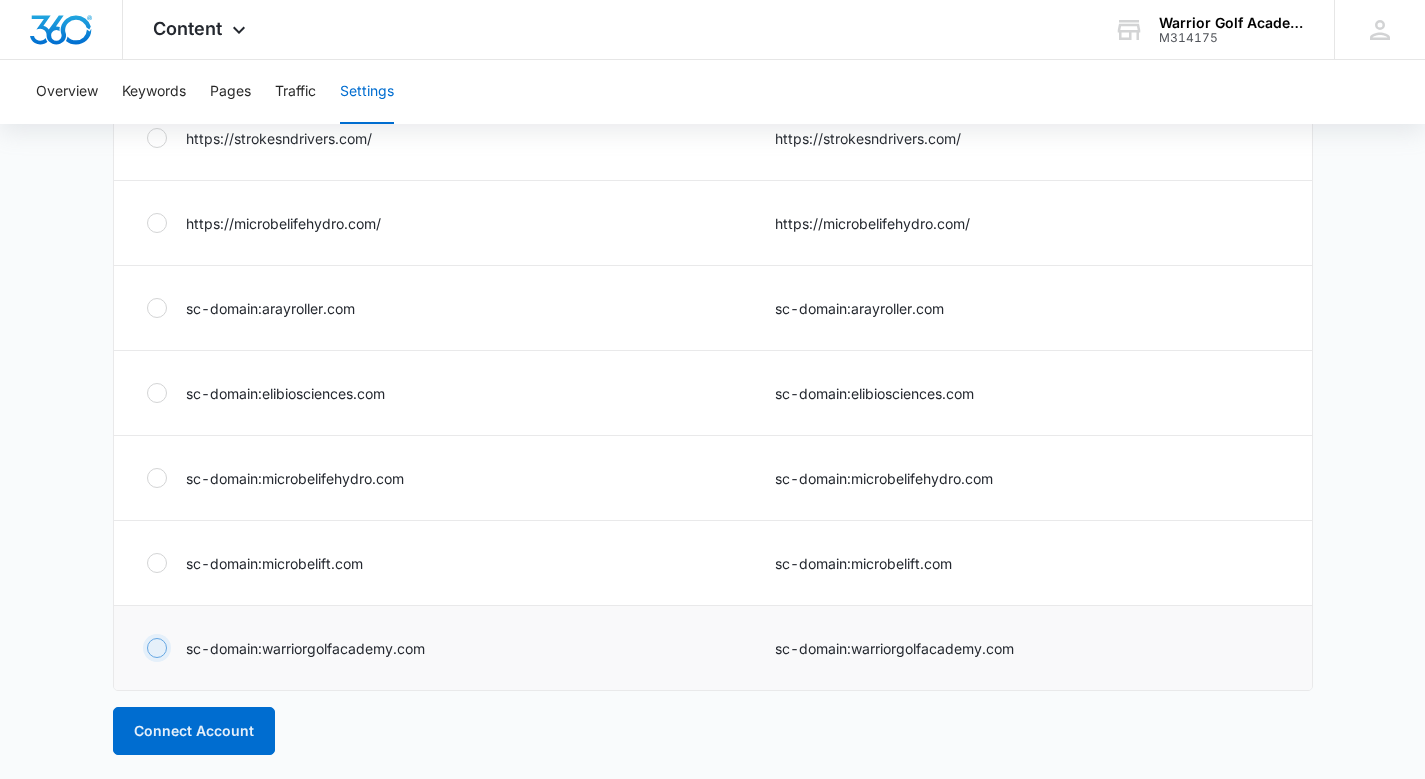 click at bounding box center (146, 648) 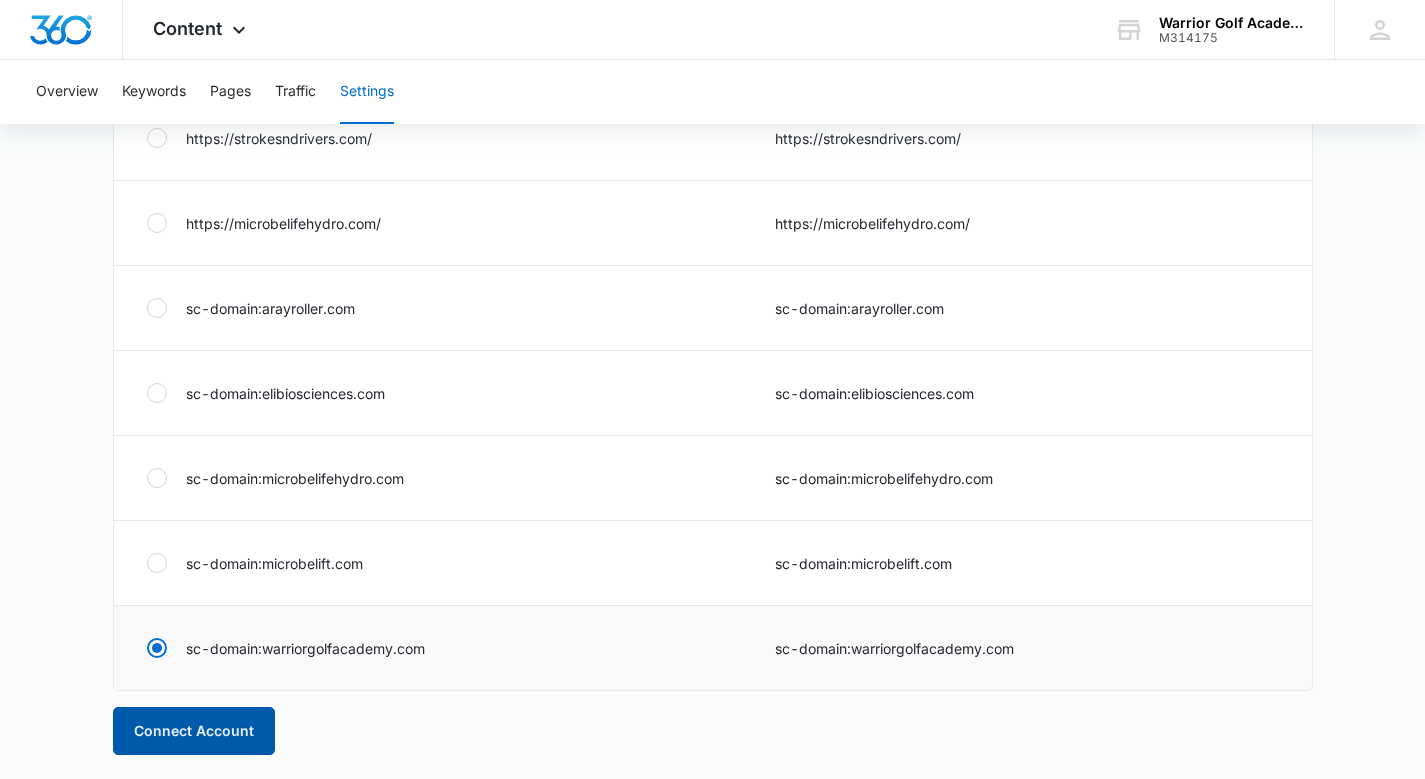 click on "Connect Account" at bounding box center (194, 731) 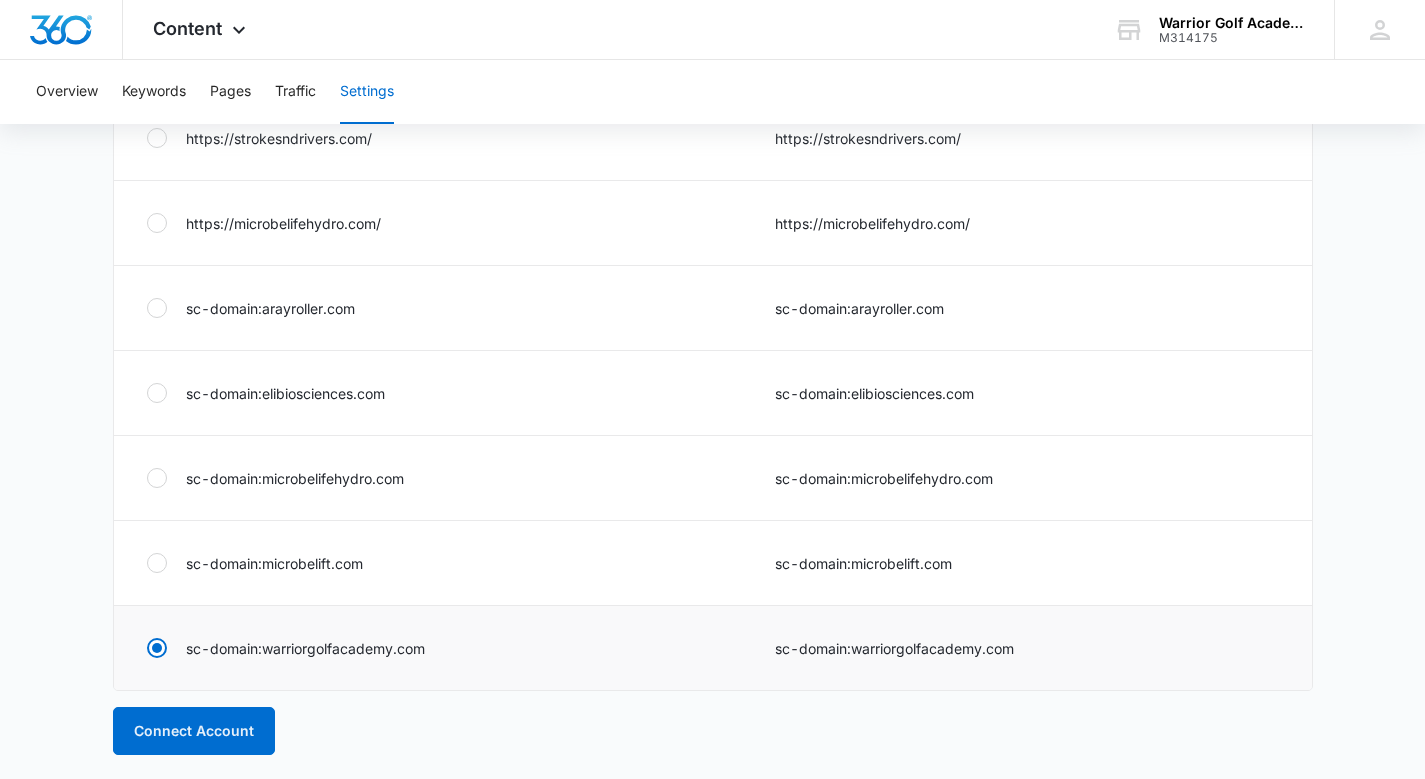 scroll, scrollTop: 0, scrollLeft: 0, axis: both 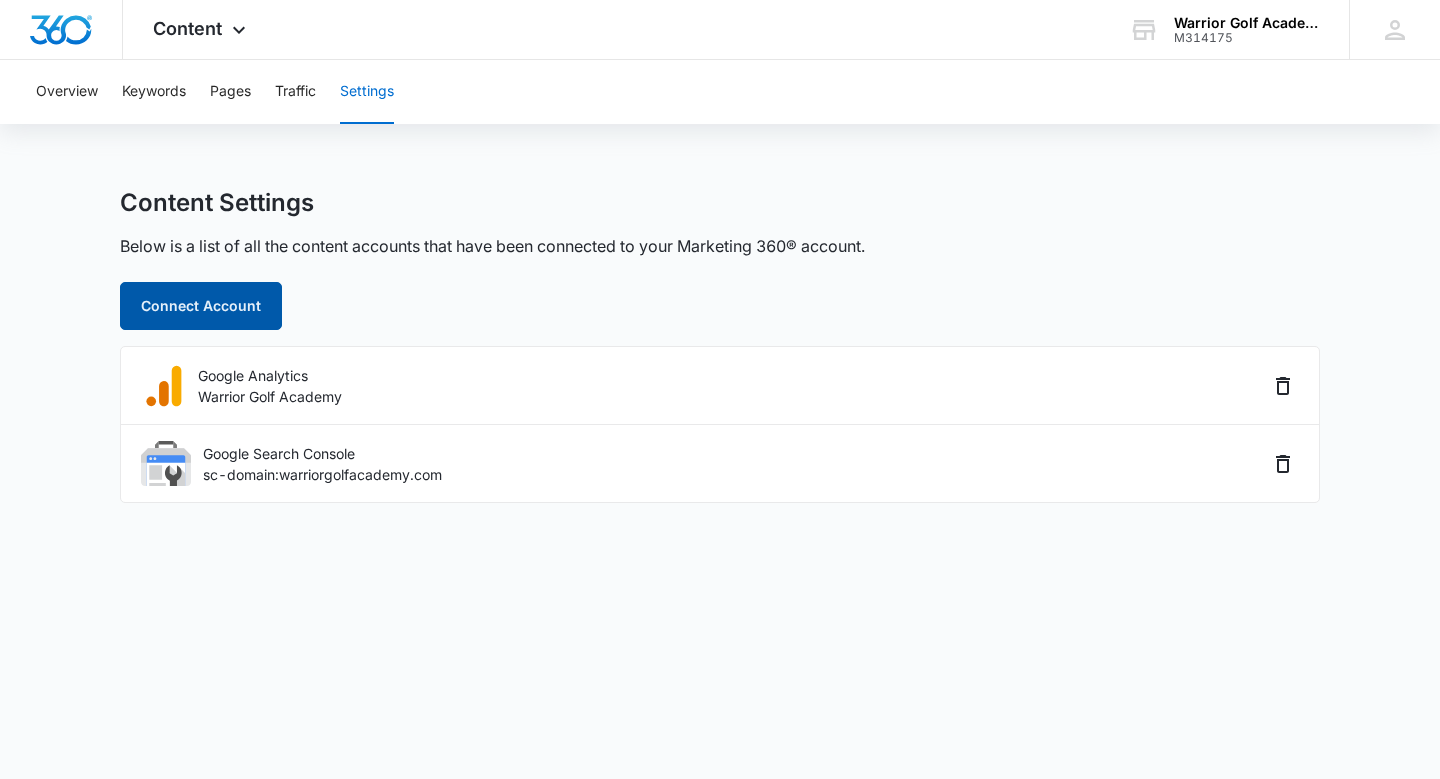 click on "Connect Account" at bounding box center [201, 306] 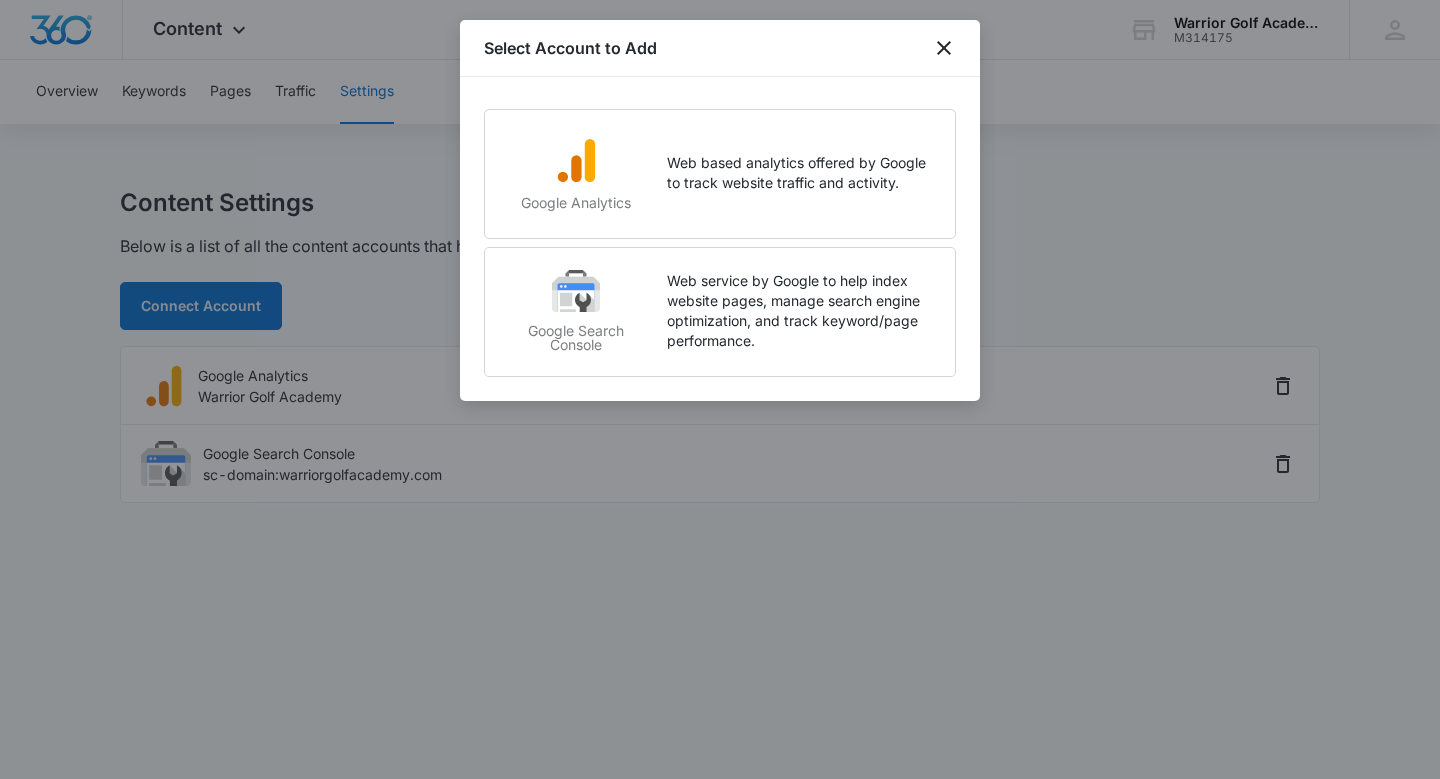 click at bounding box center [720, 389] 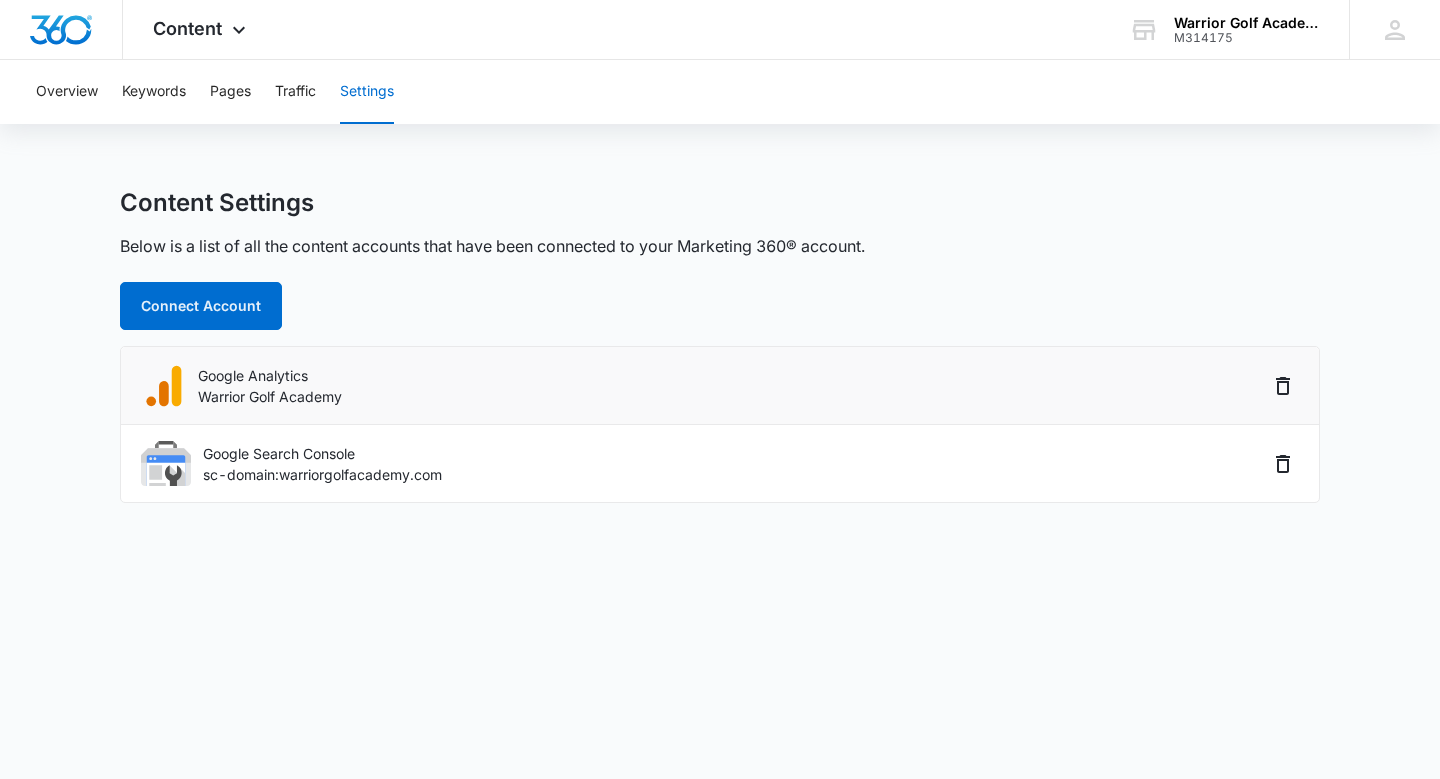 click on "Warrior Golf Academy" at bounding box center (270, 396) 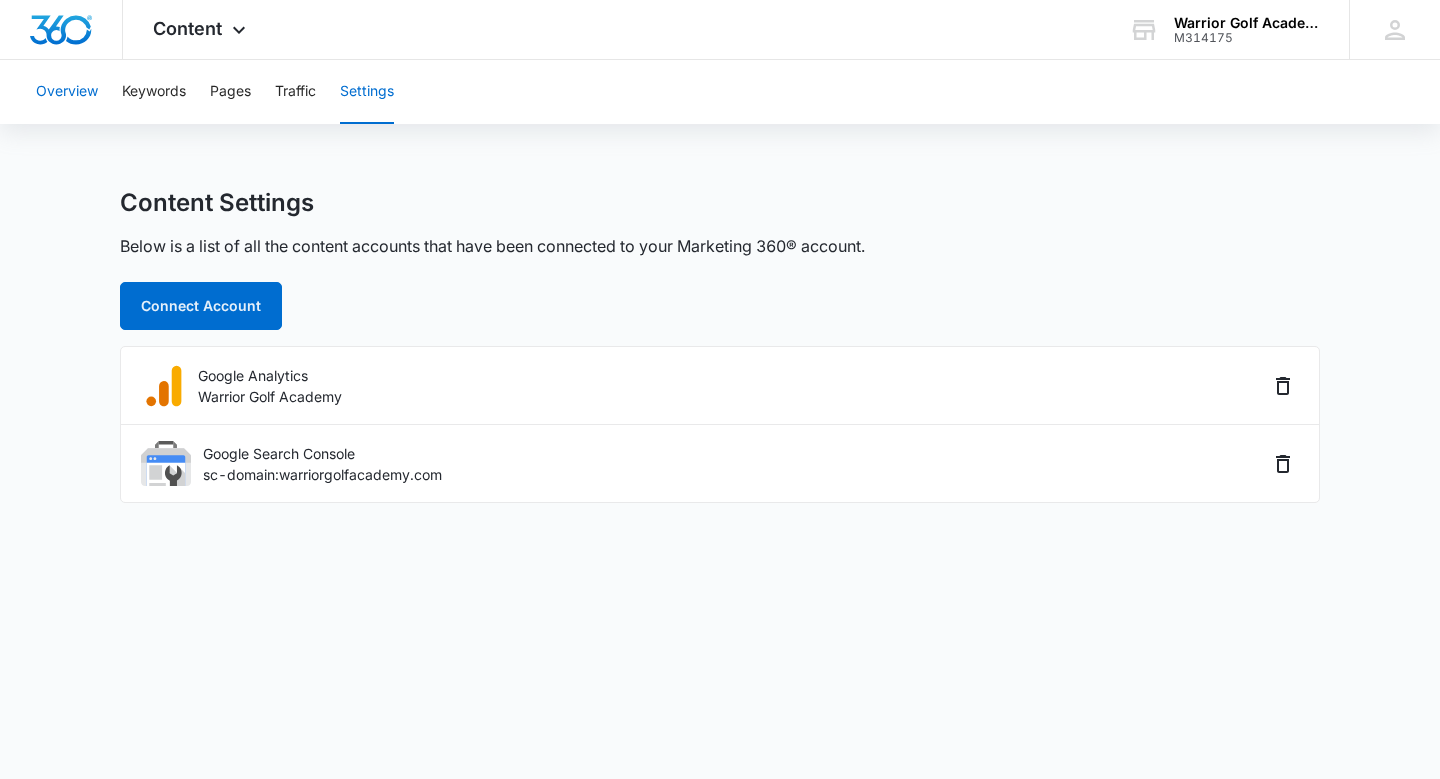 click on "Overview" at bounding box center (67, 92) 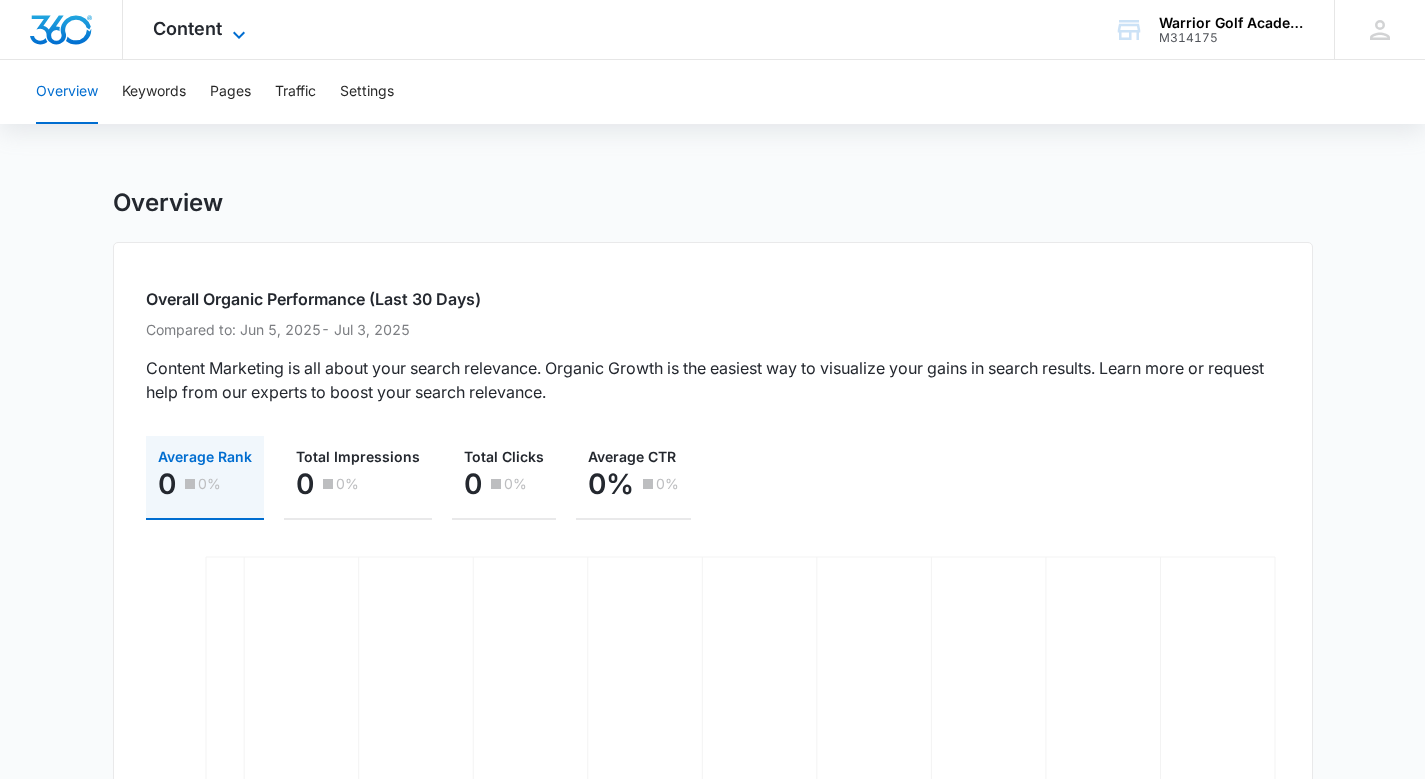 click on "Content" at bounding box center (187, 28) 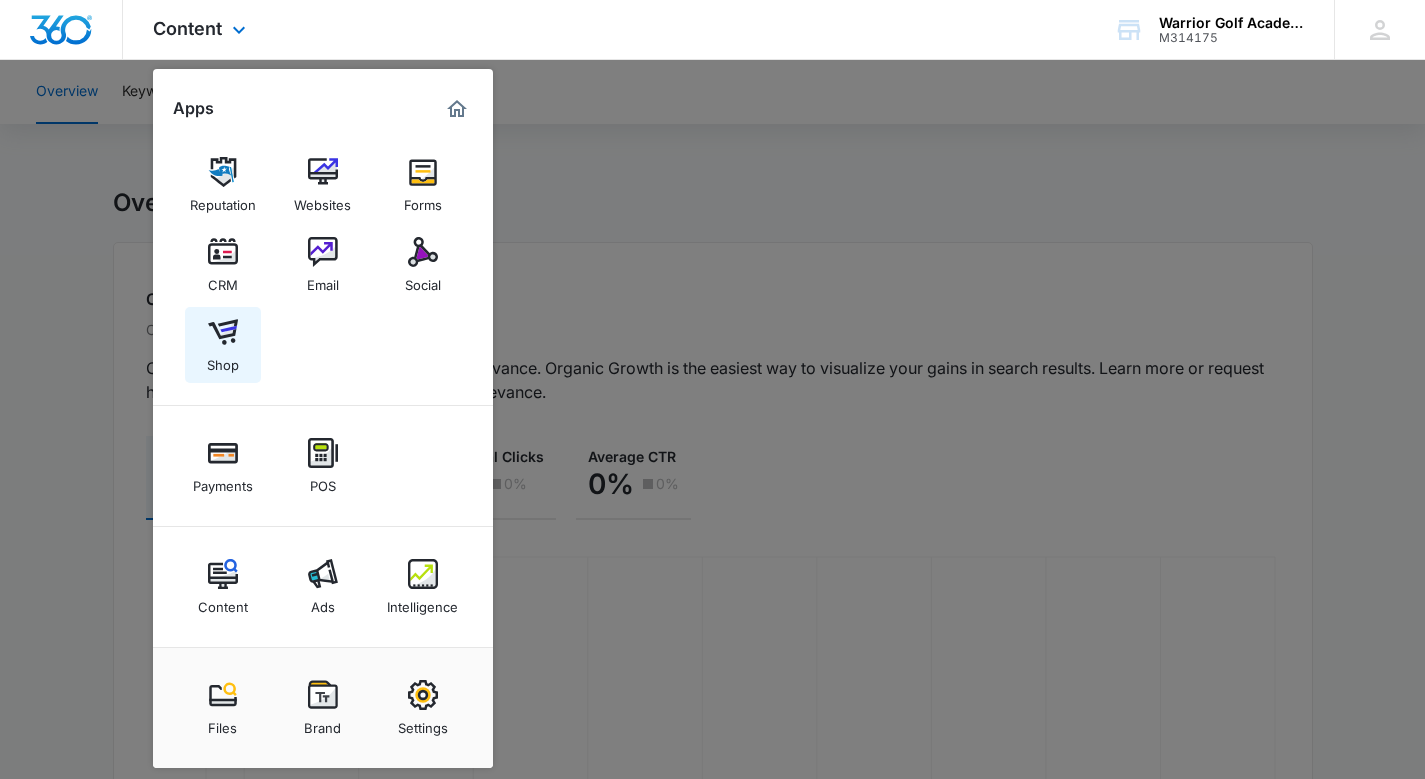 scroll, scrollTop: 1, scrollLeft: 0, axis: vertical 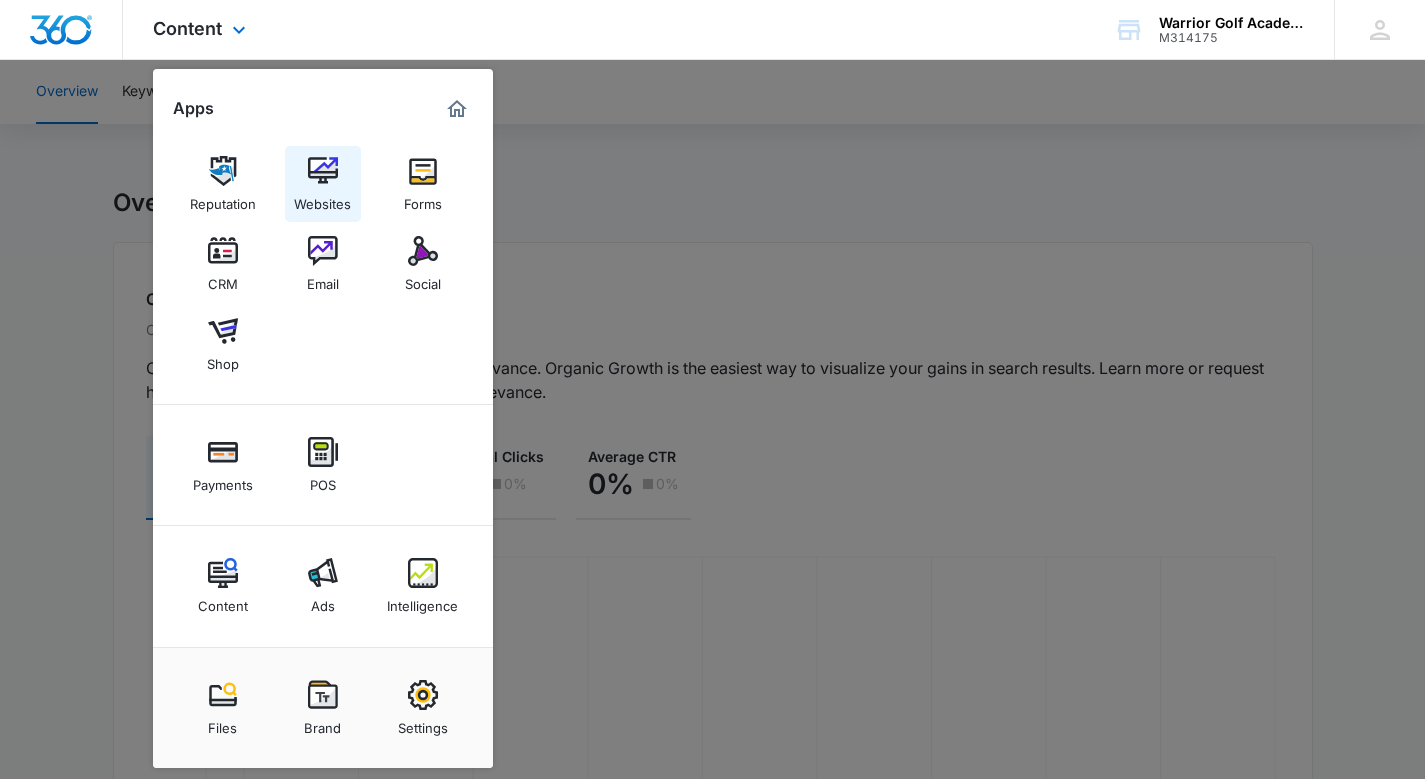 click at bounding box center (323, 171) 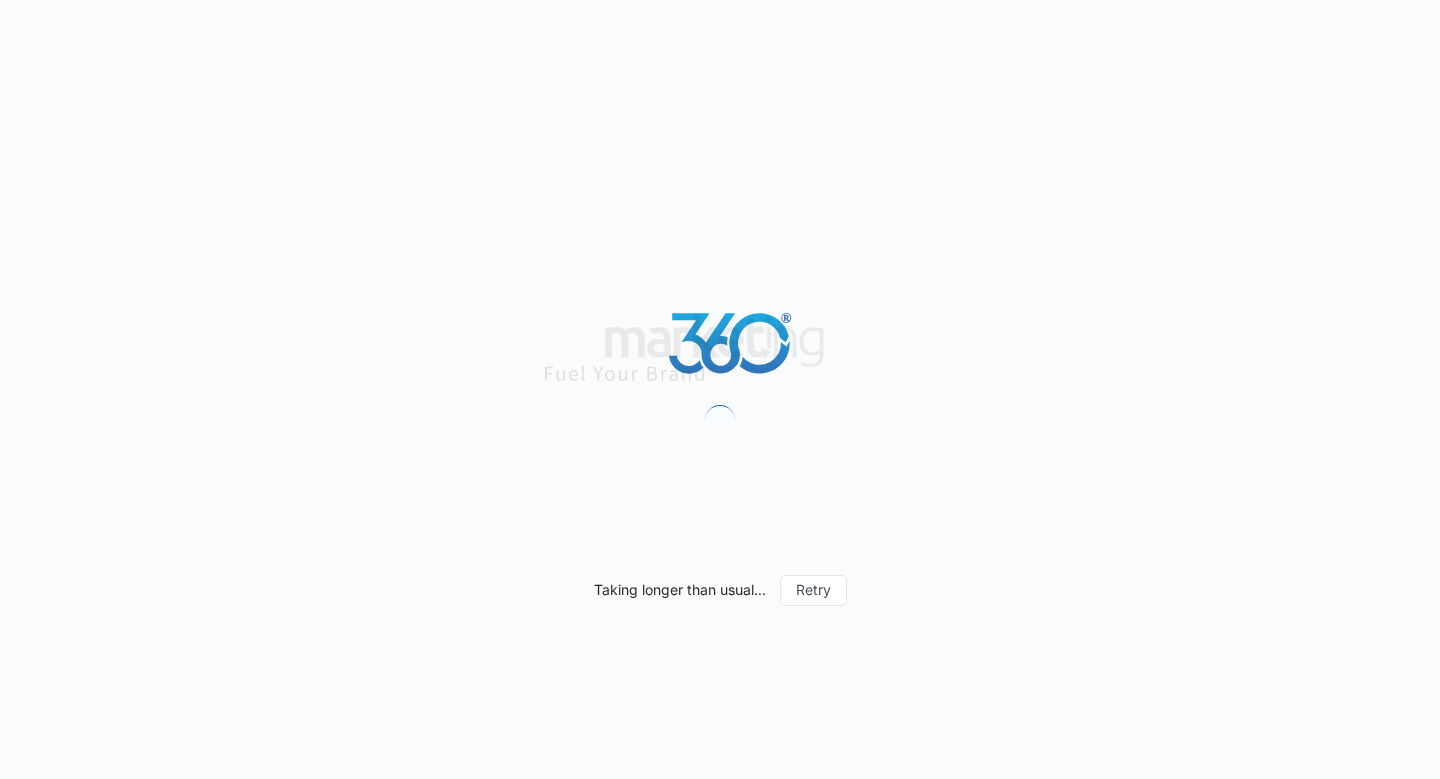 scroll, scrollTop: 0, scrollLeft: 0, axis: both 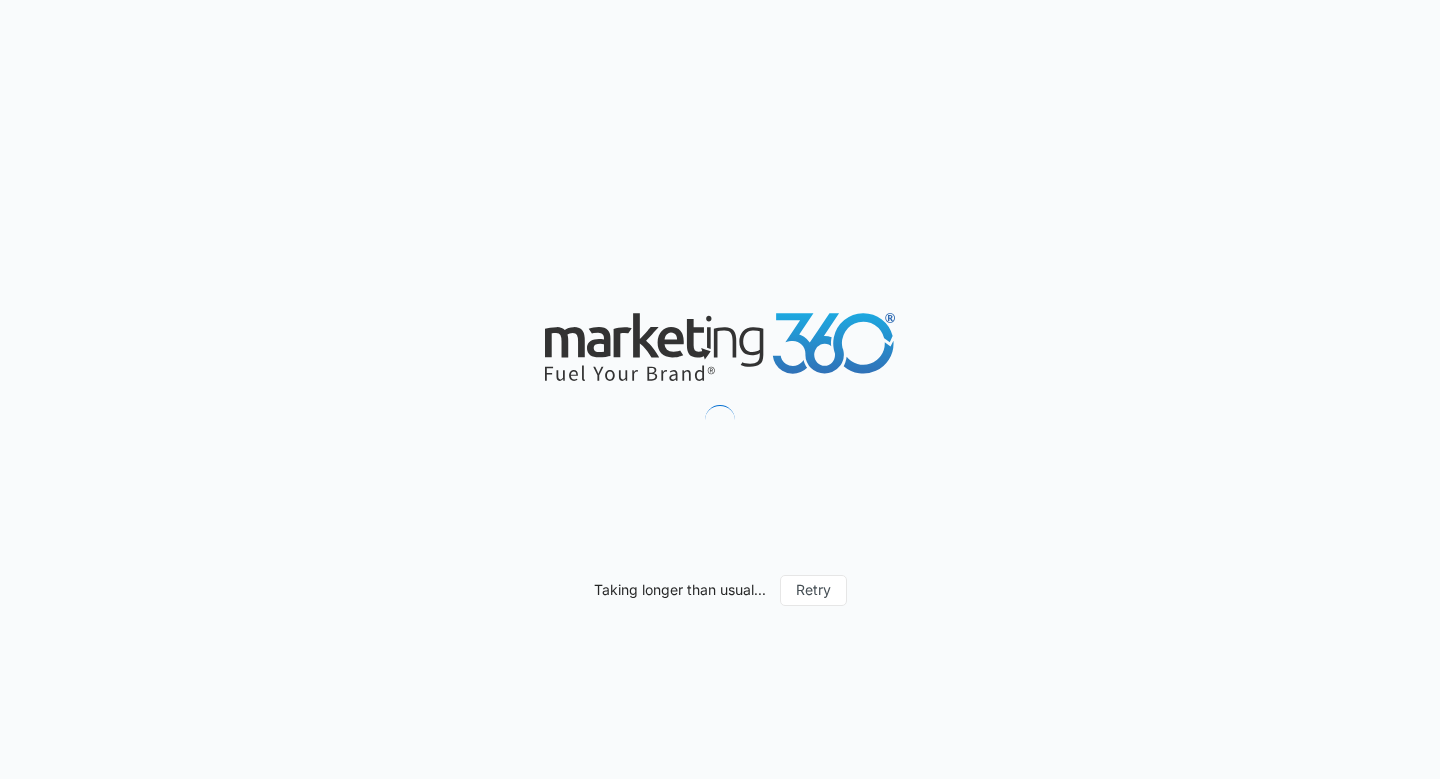 select on "52" 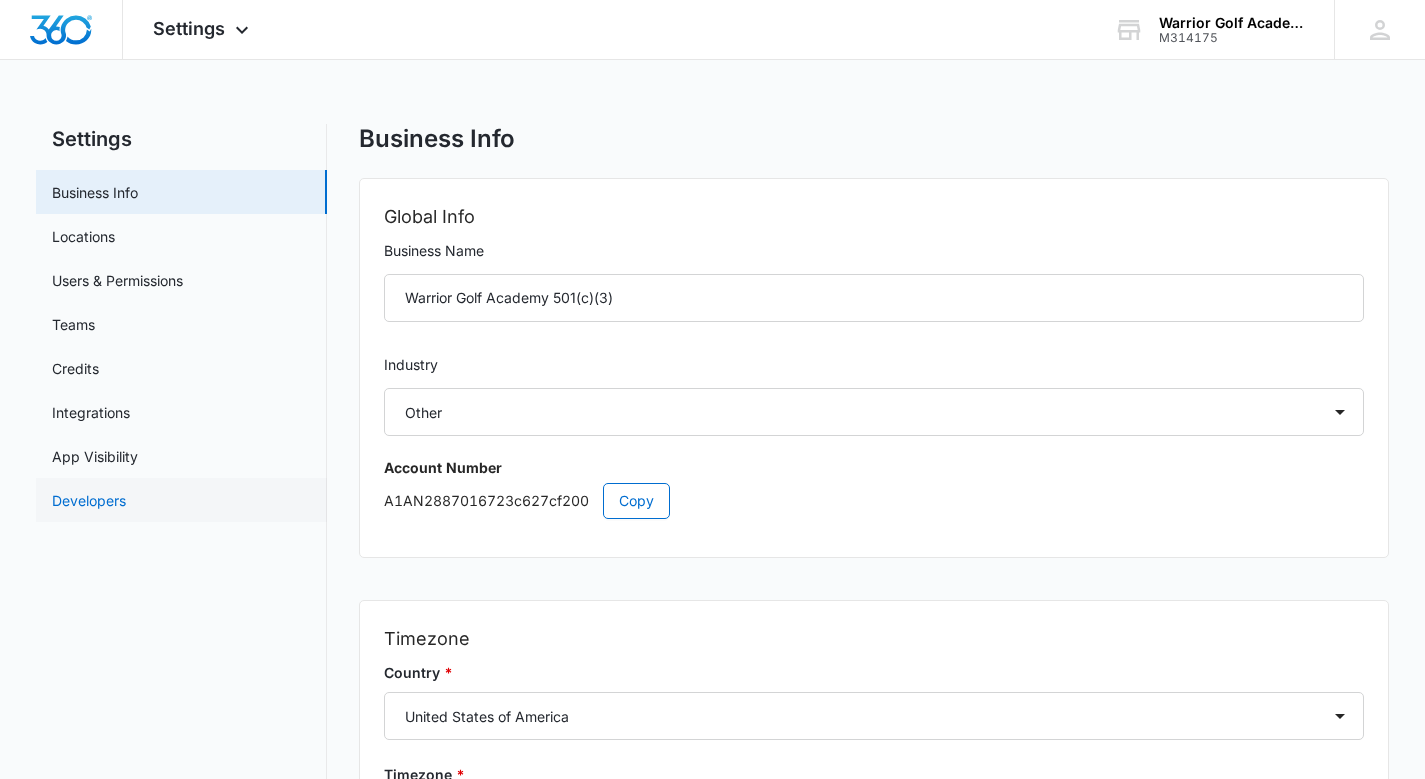click on "Developers" at bounding box center (89, 500) 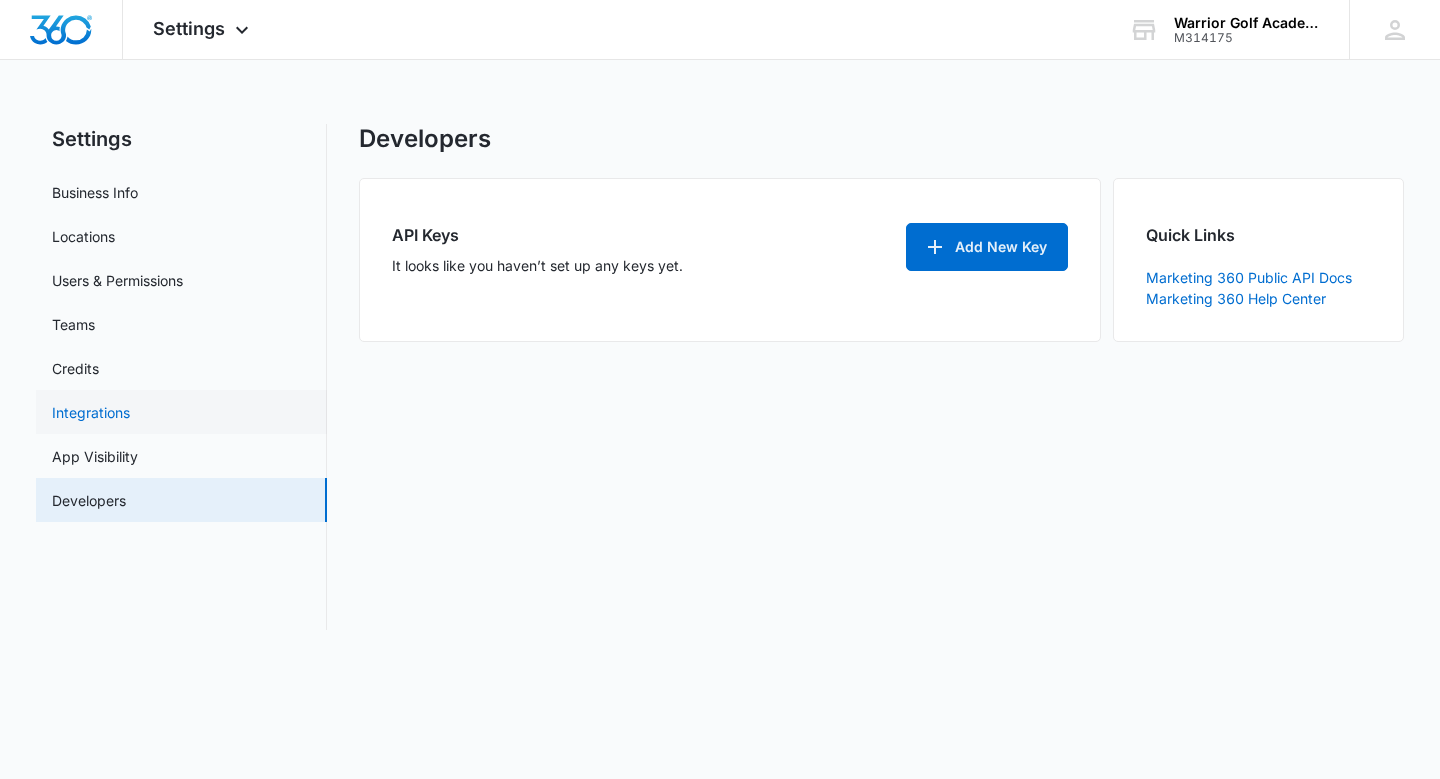 click on "Integrations" at bounding box center [91, 412] 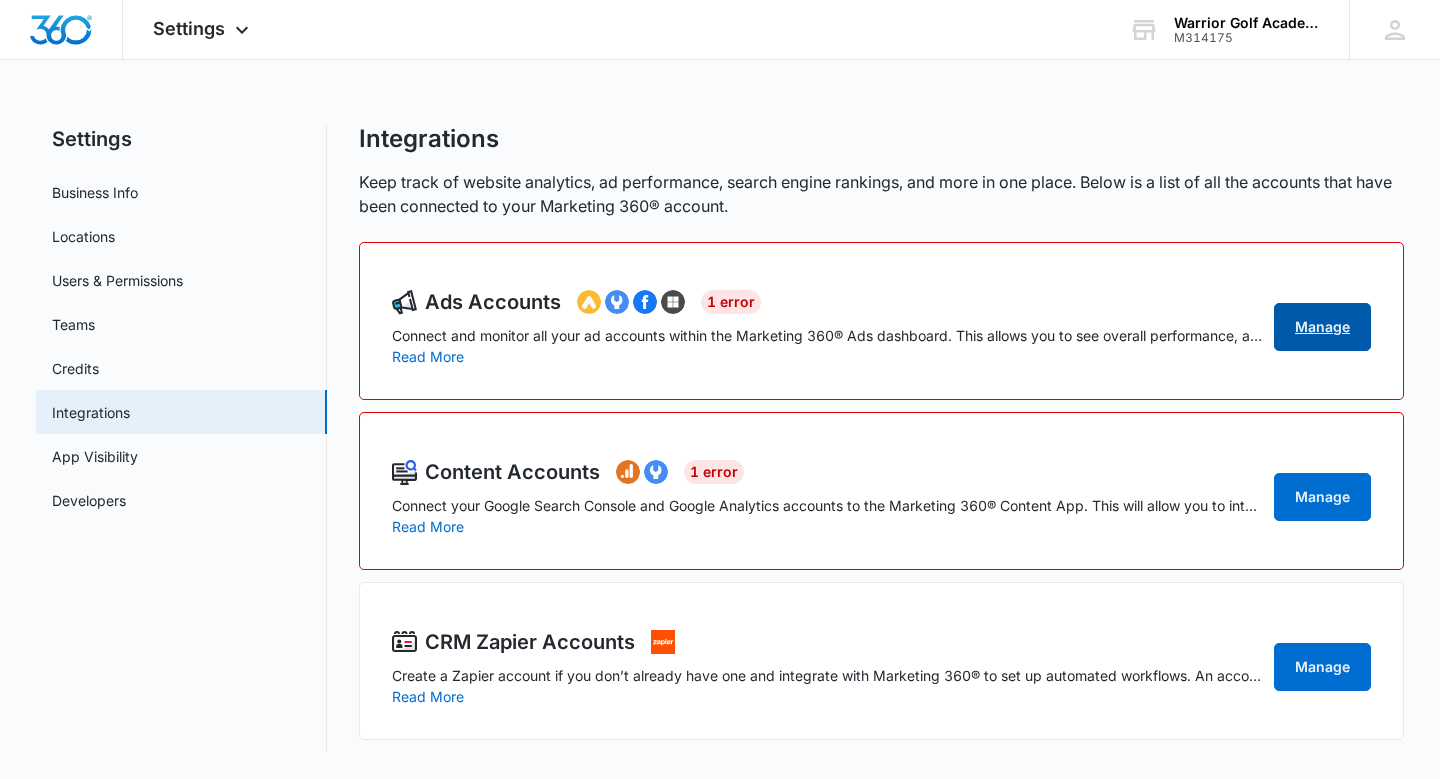 click on "Manage" at bounding box center (1322, 327) 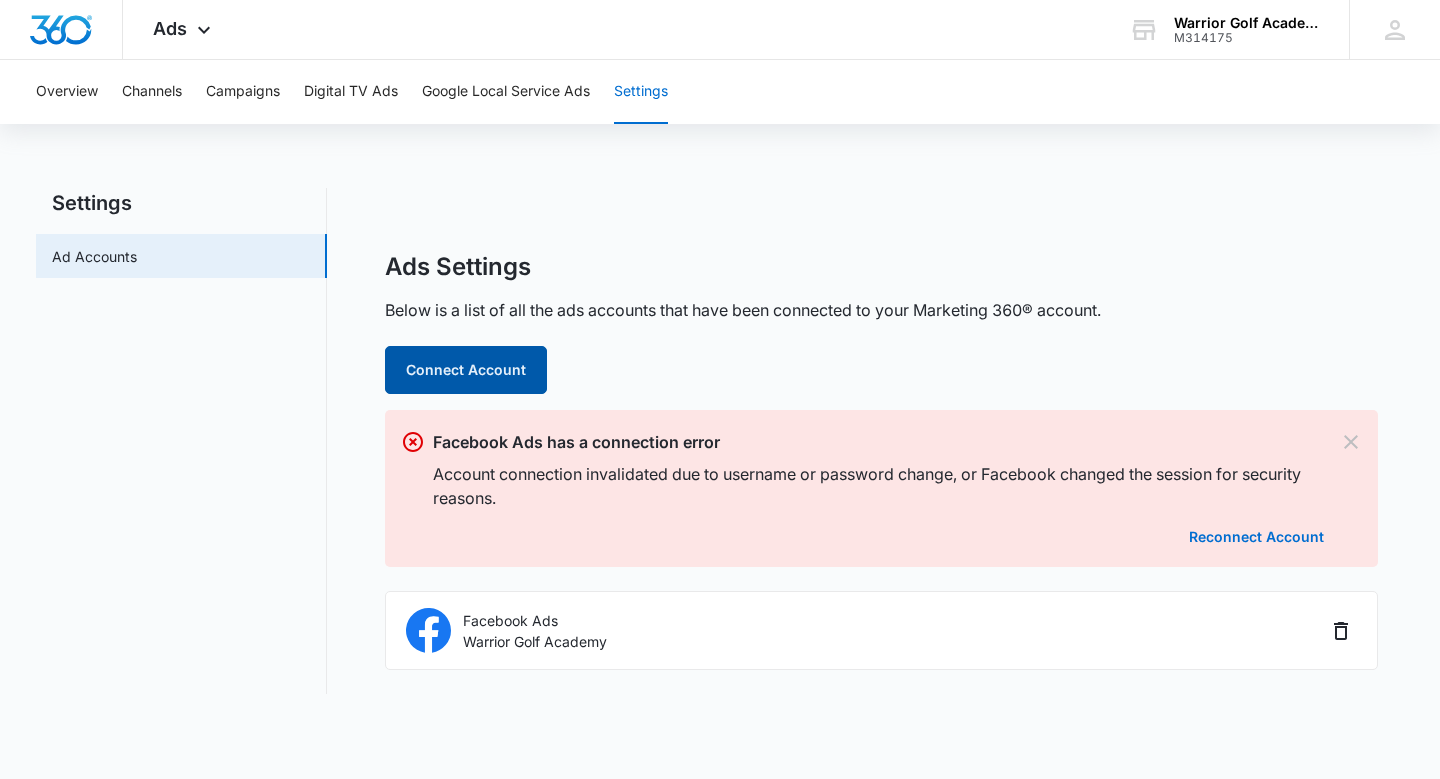 click on "Connect Account" at bounding box center [466, 370] 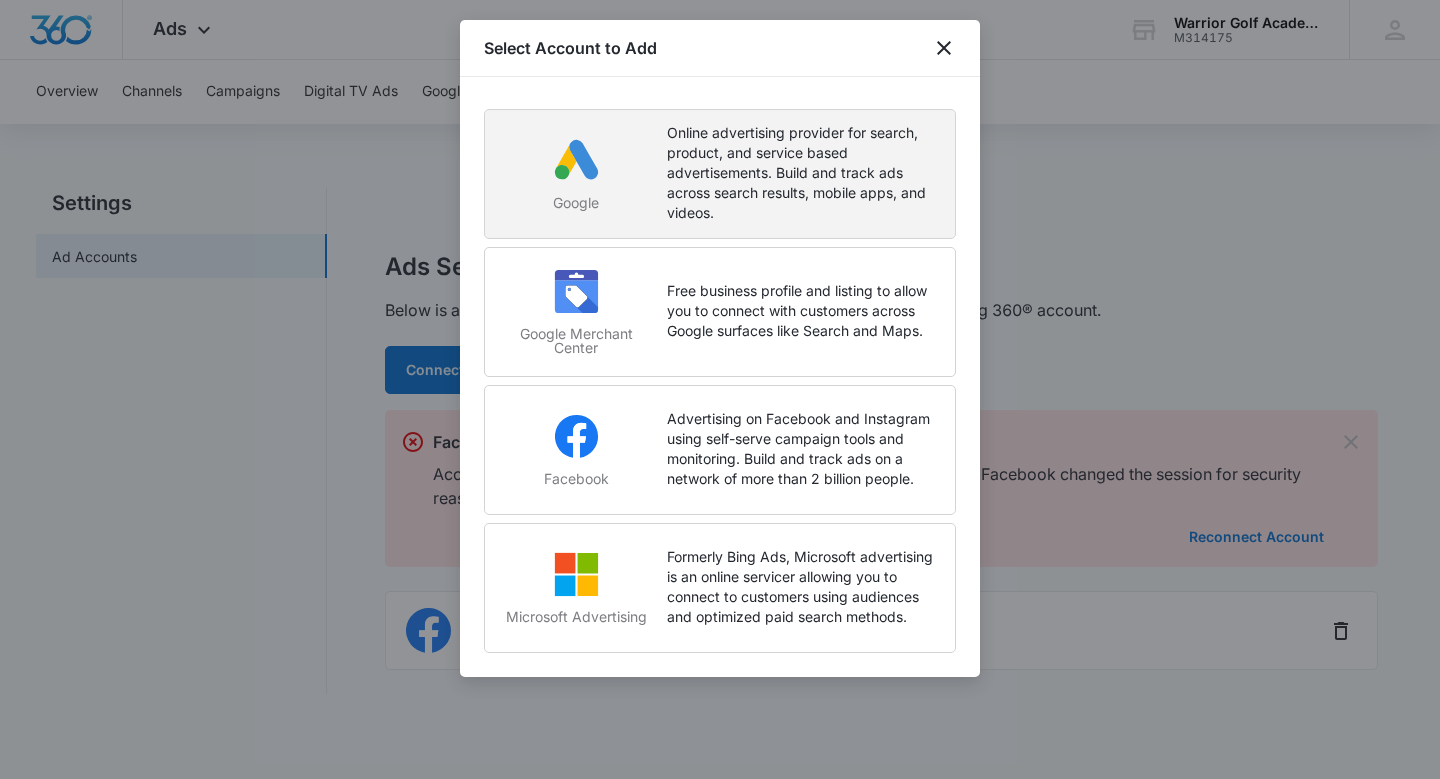 click on "Google Online advertising provider for search, product, and service based advertisements. Build and track ads across search results, mobile apps, and videos." at bounding box center [720, 180] 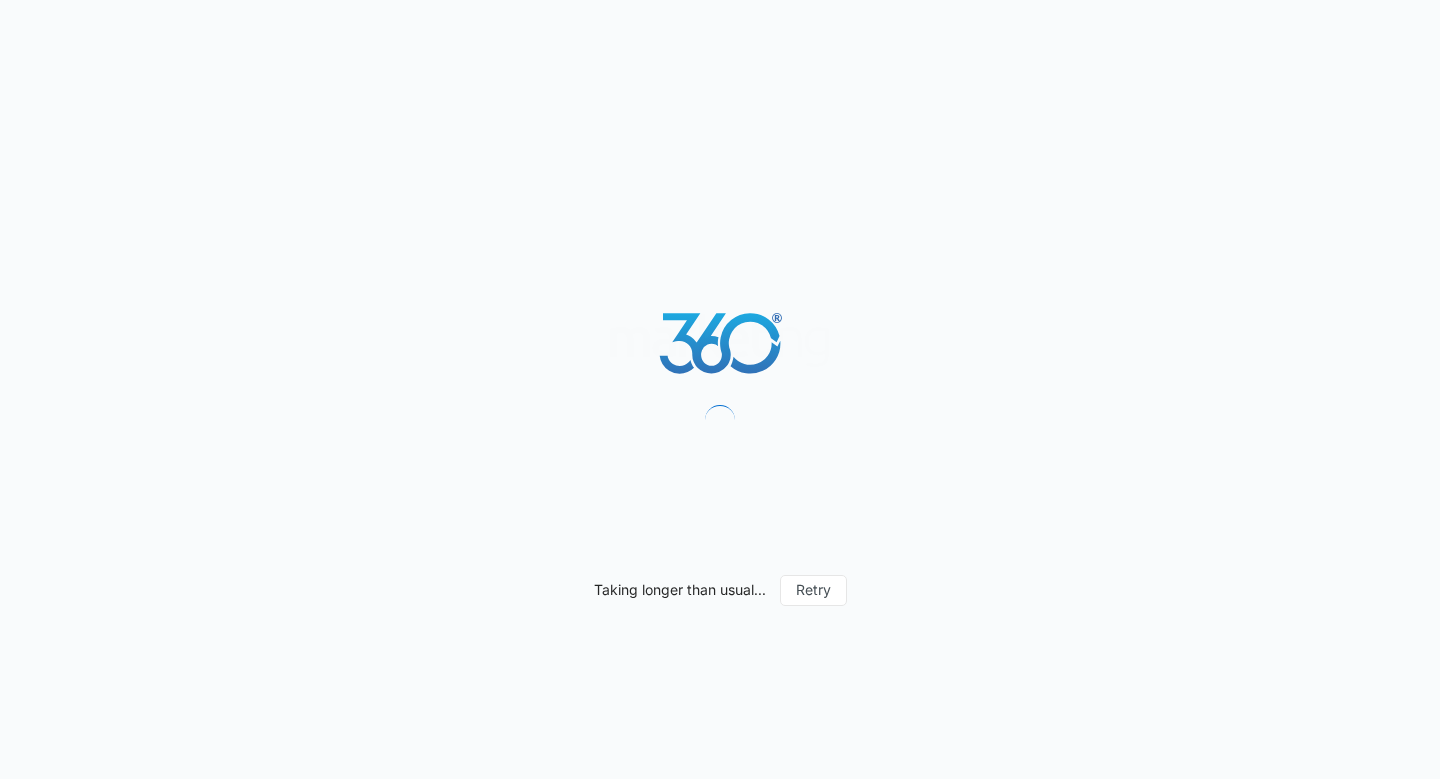 scroll, scrollTop: 0, scrollLeft: 0, axis: both 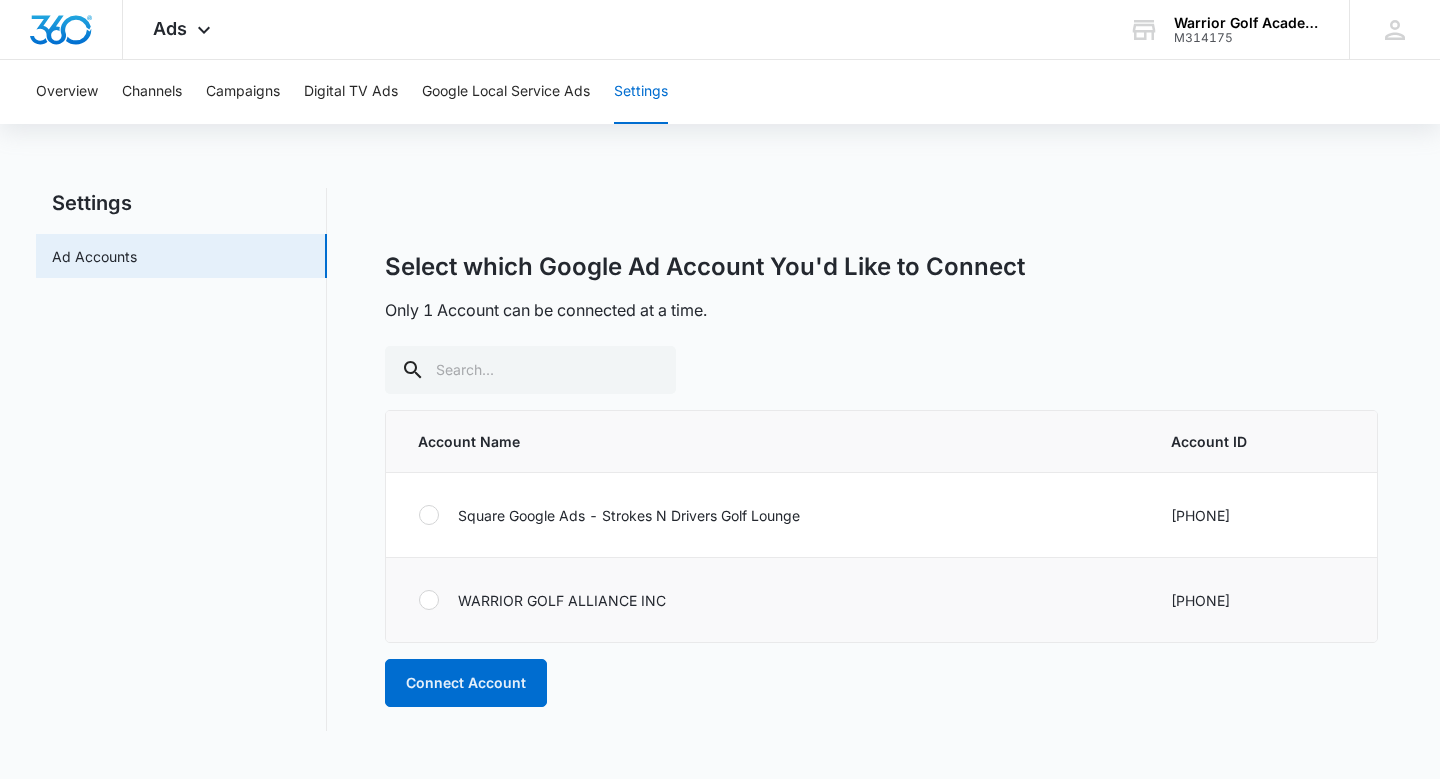 click on "WARRIOR GOLF ALLIANCE INC" at bounding box center [766, 600] 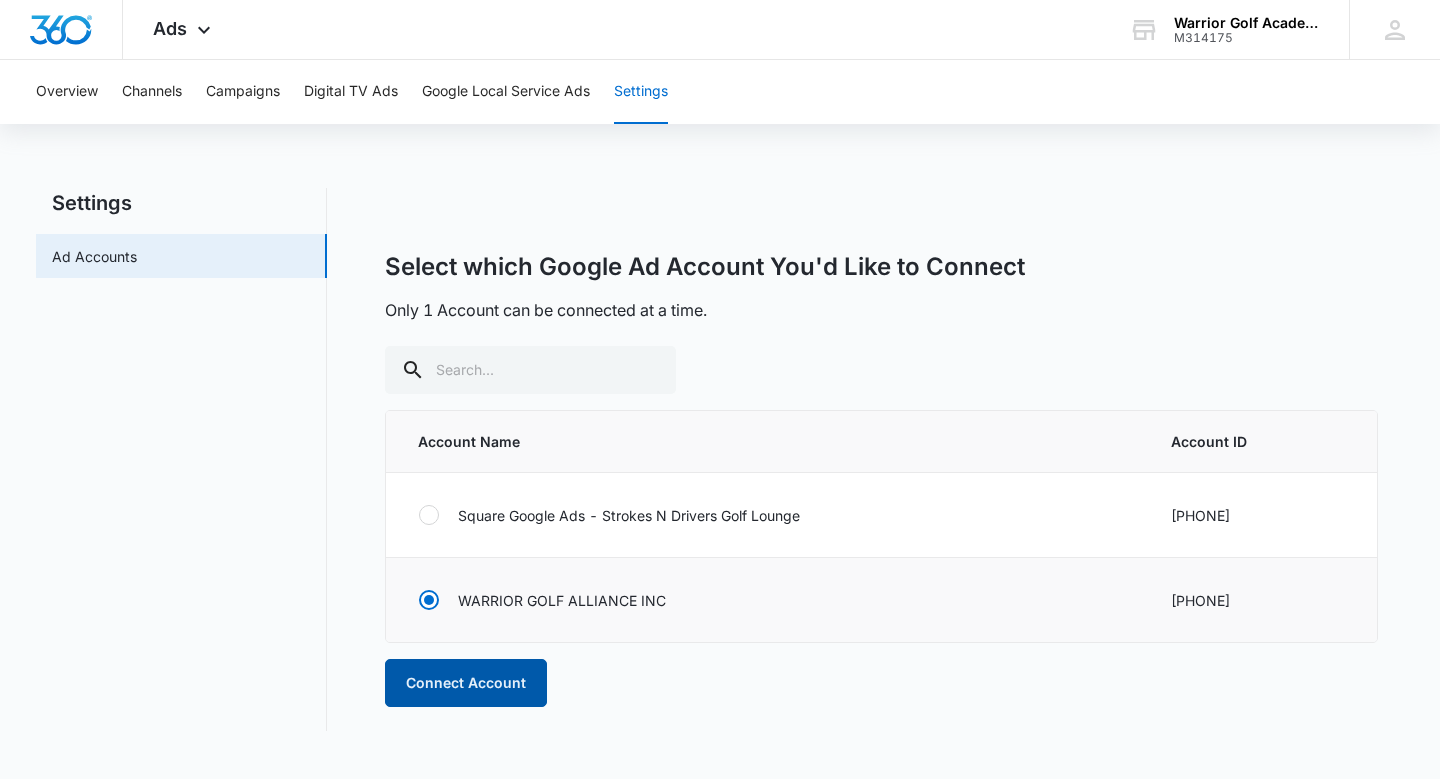 click on "Connect Account" at bounding box center (466, 683) 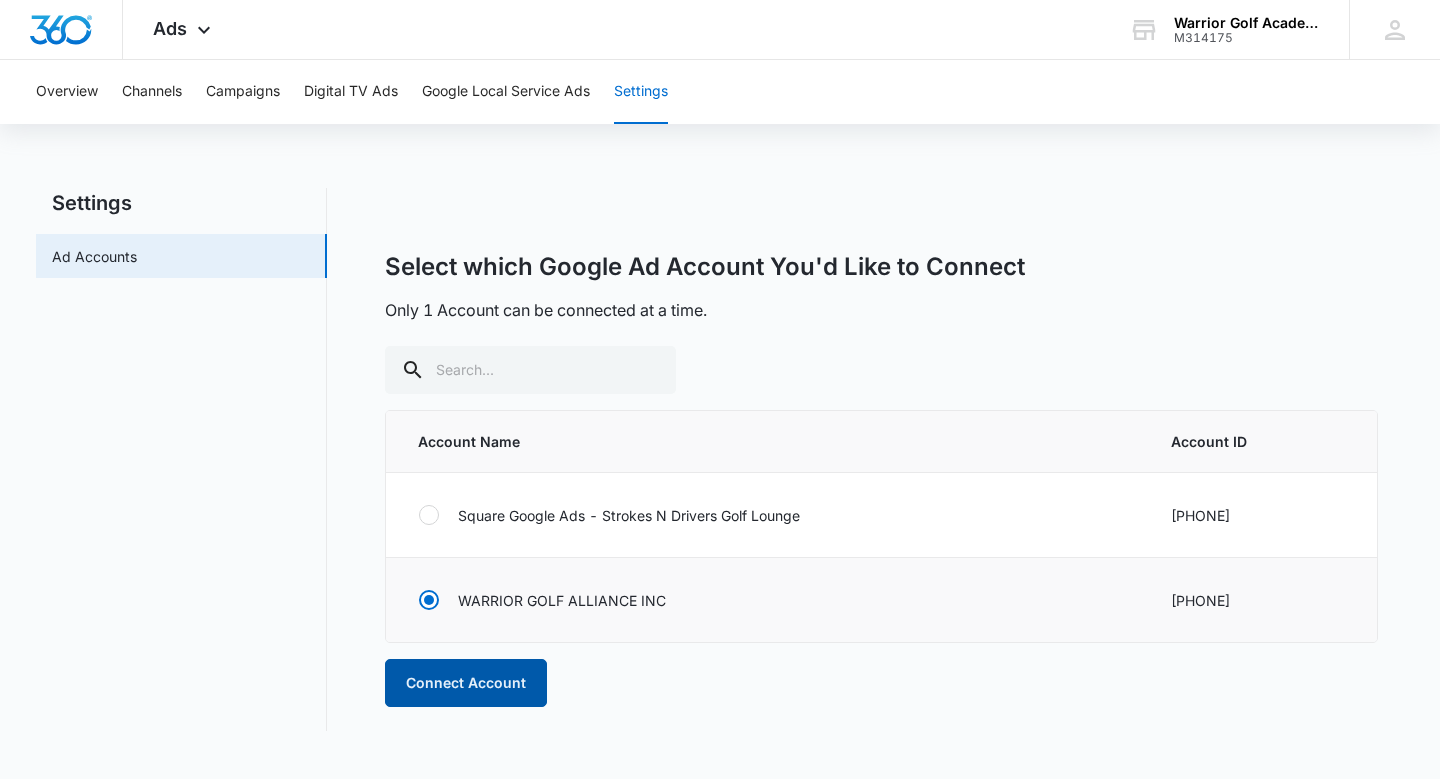 click on "Connect Account" at bounding box center (466, 683) 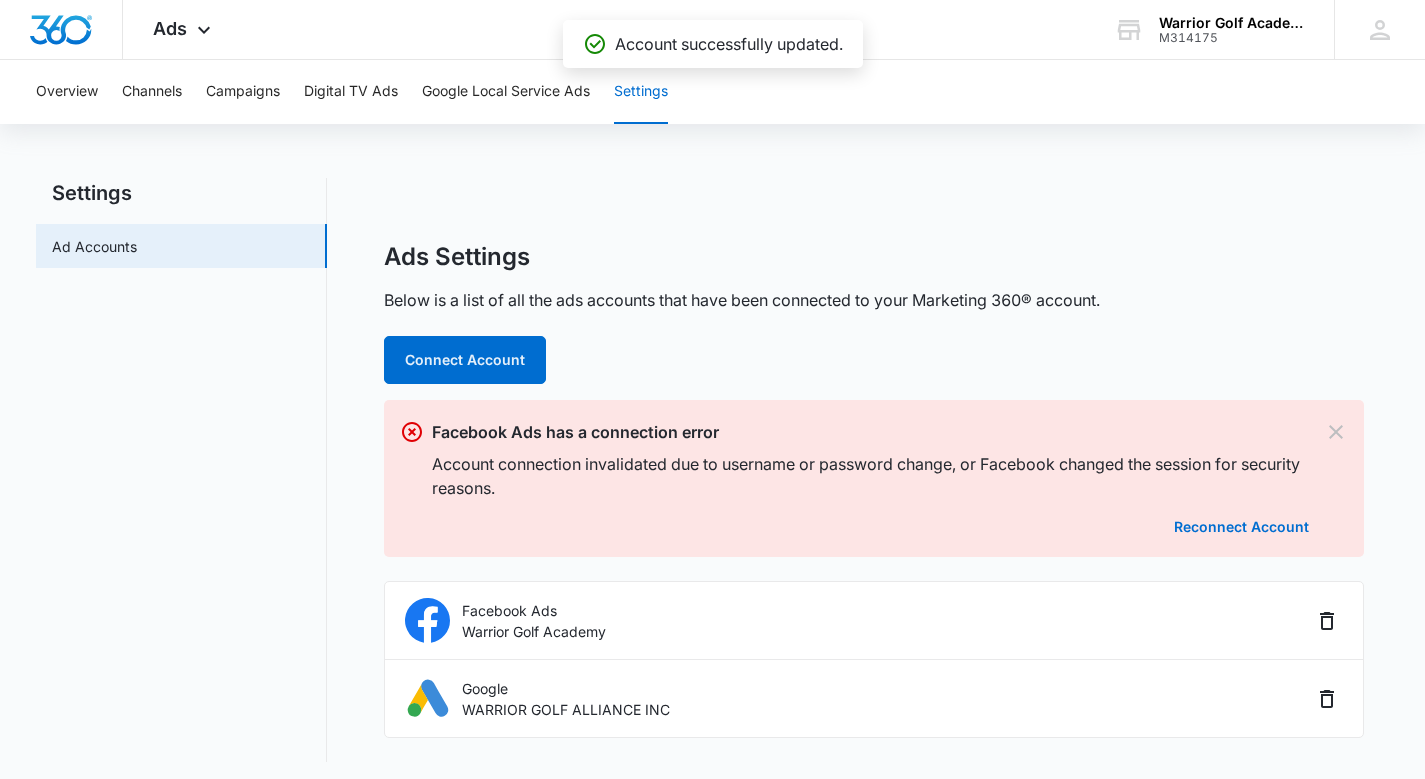 scroll, scrollTop: 17, scrollLeft: 0, axis: vertical 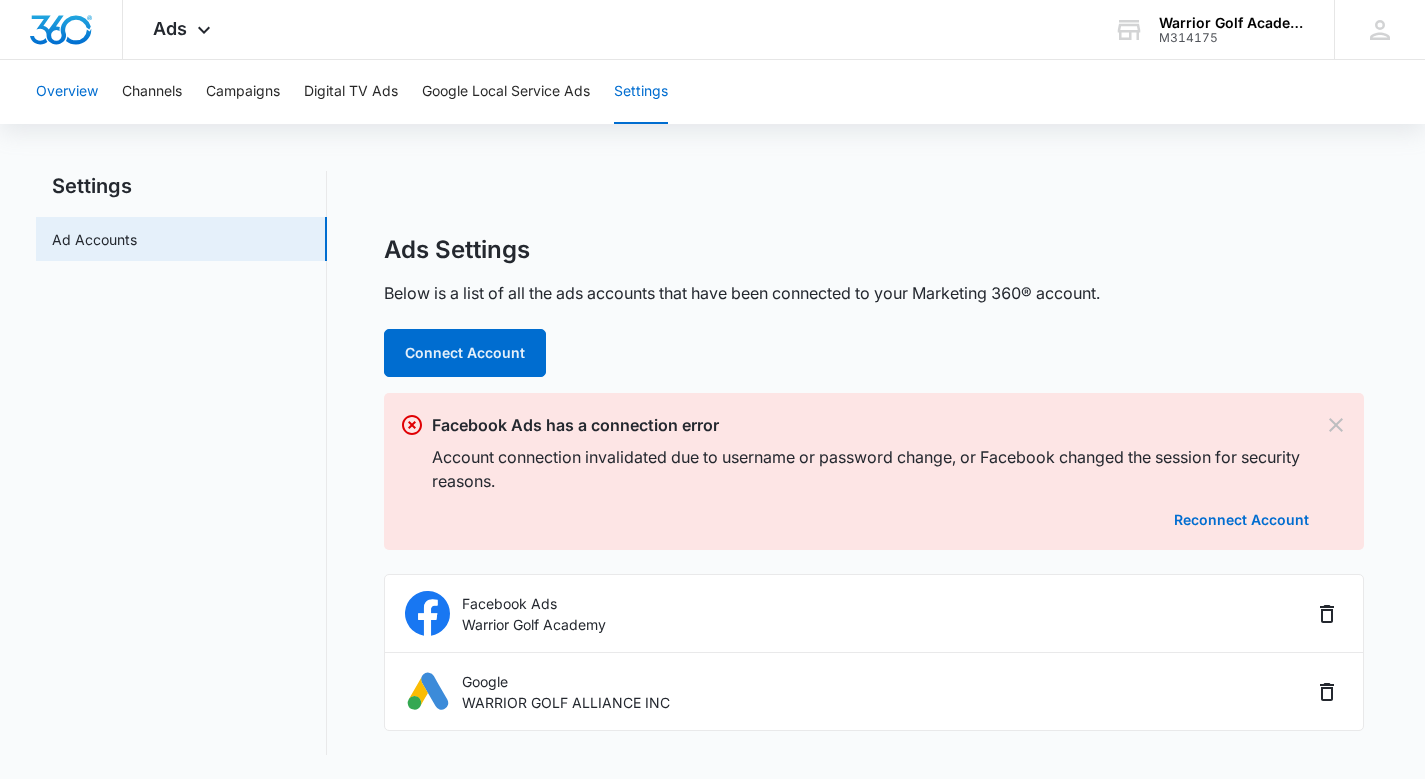 click on "Overview" at bounding box center (67, 92) 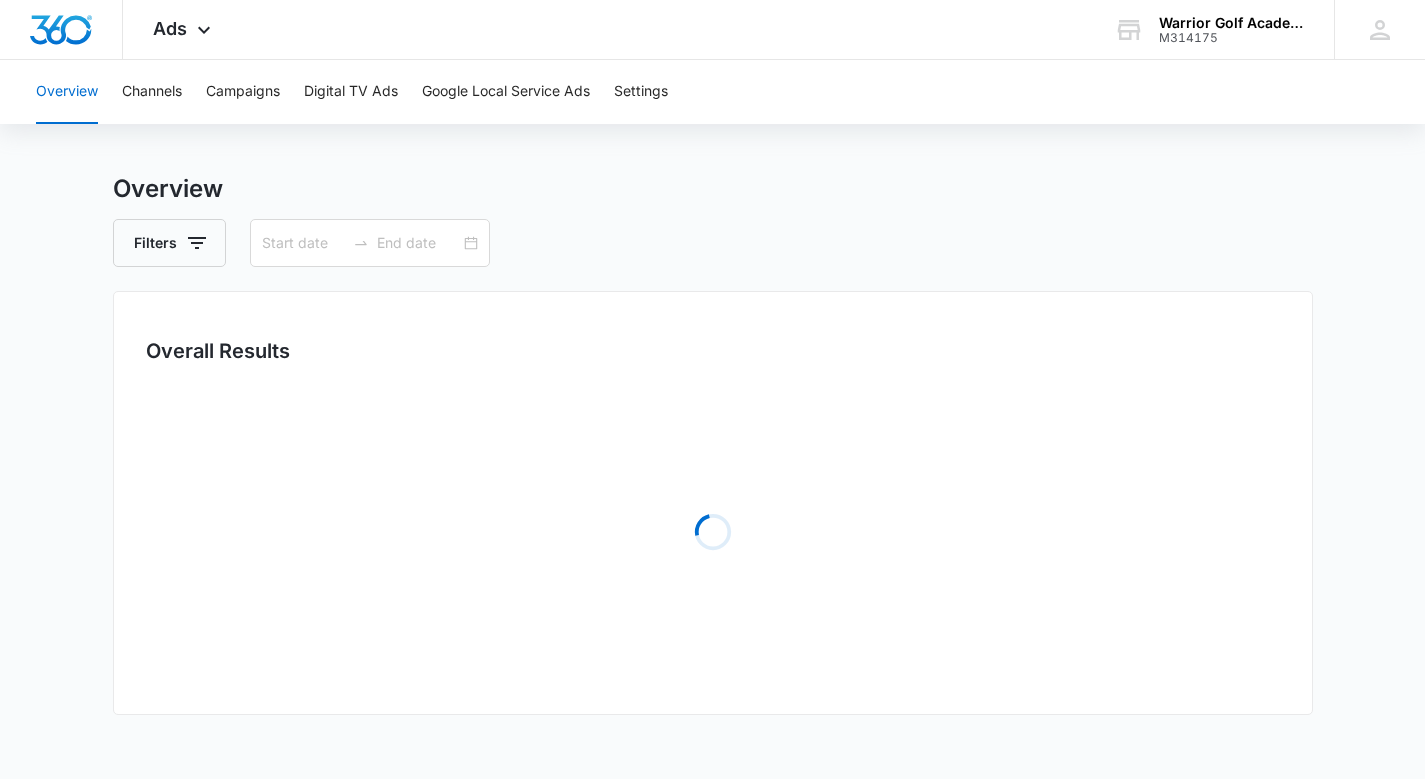 type on "07/04/2025" 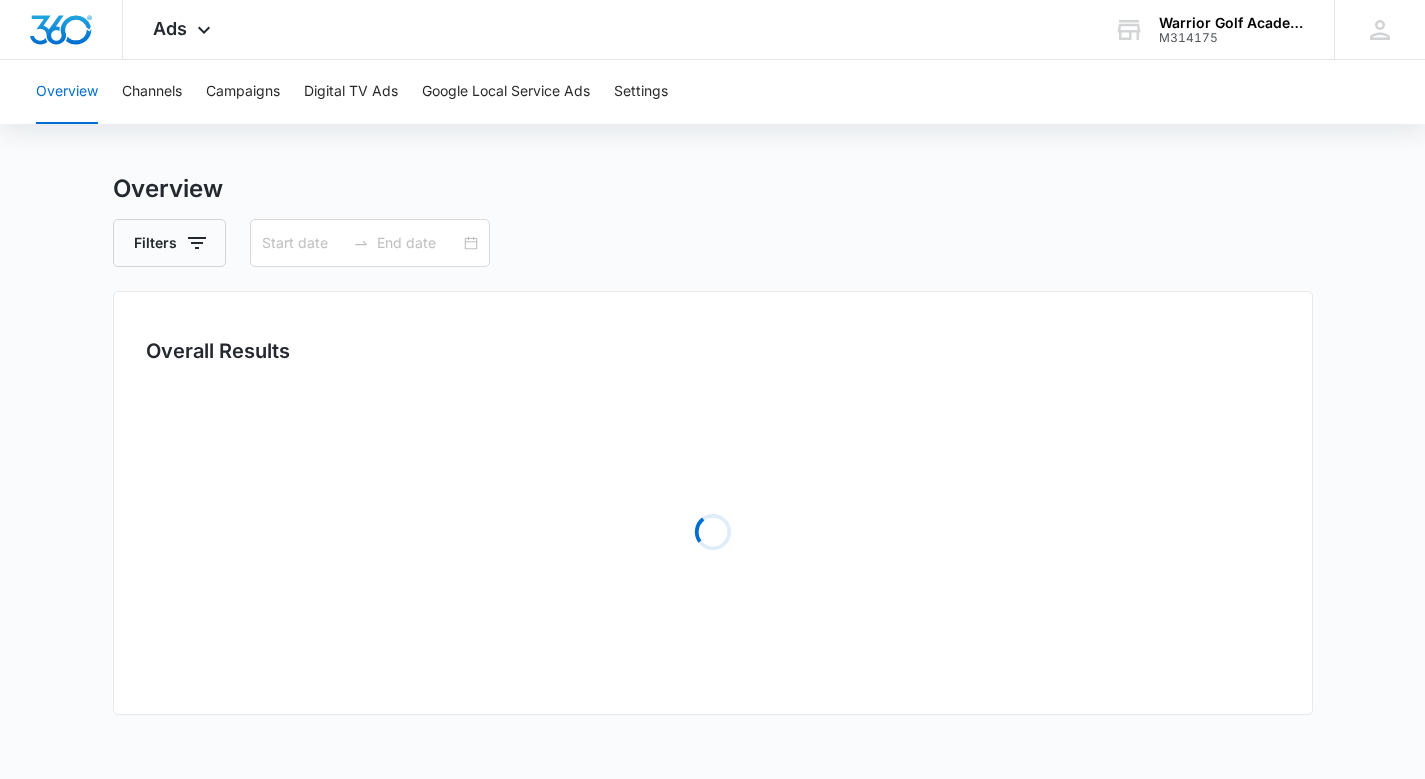 type on "08/03/2025" 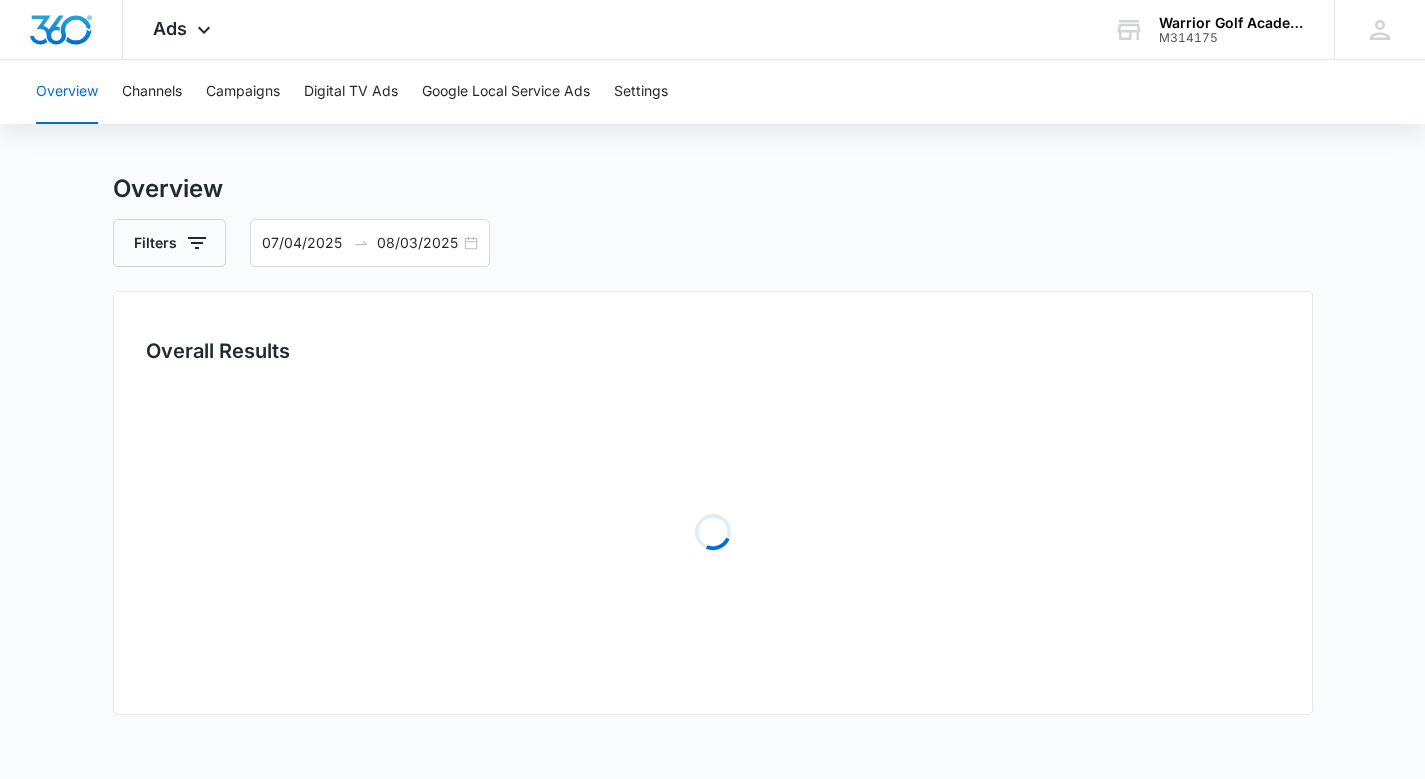 scroll, scrollTop: 0, scrollLeft: 0, axis: both 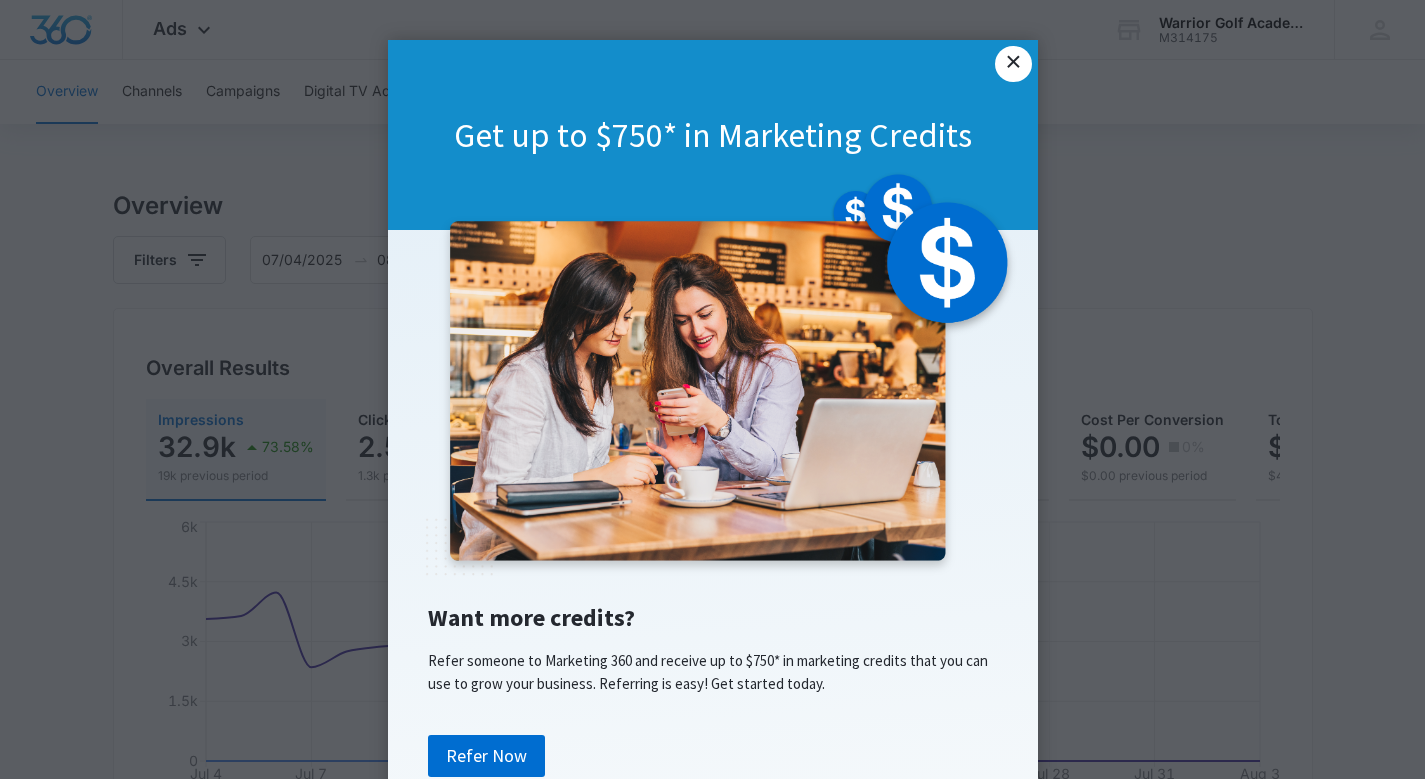 click on "×" at bounding box center [1013, 64] 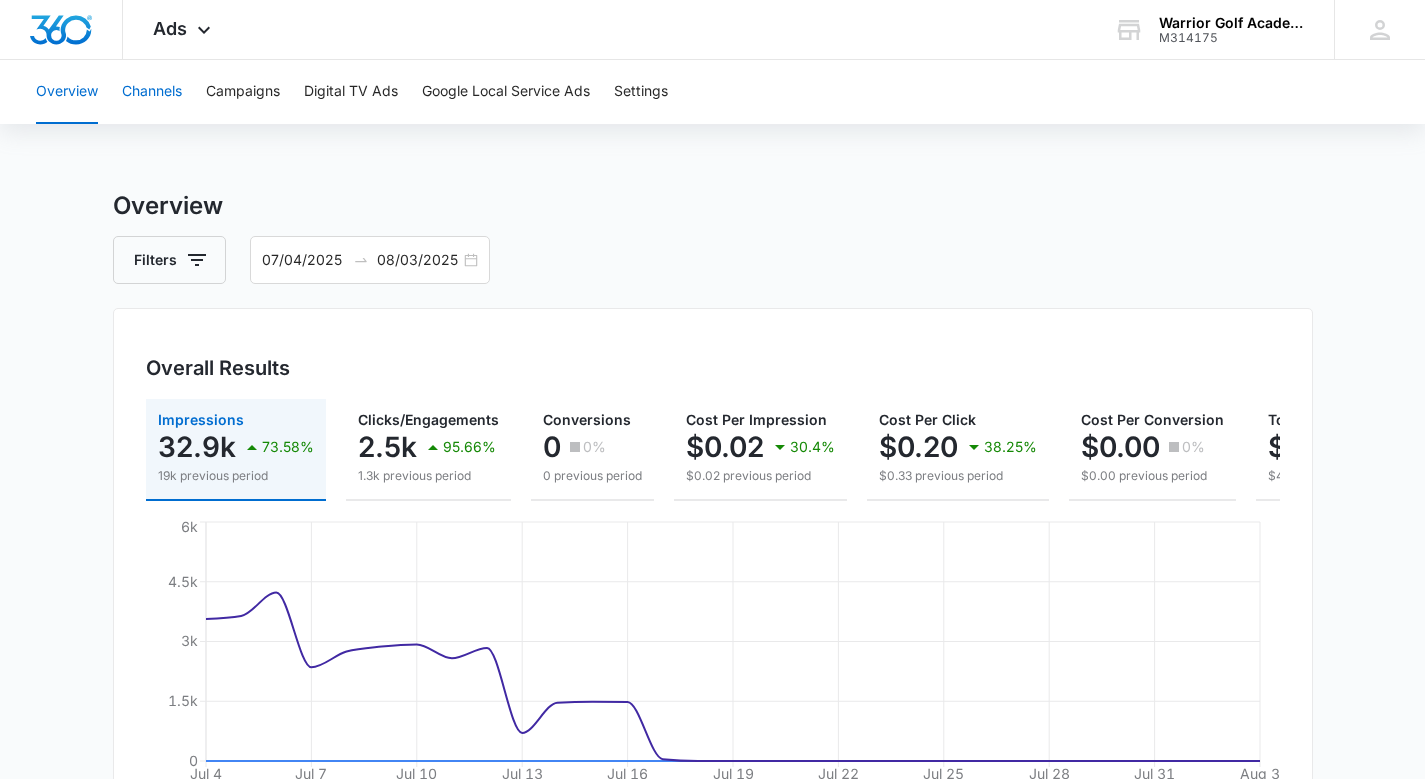 click on "Channels" at bounding box center (152, 92) 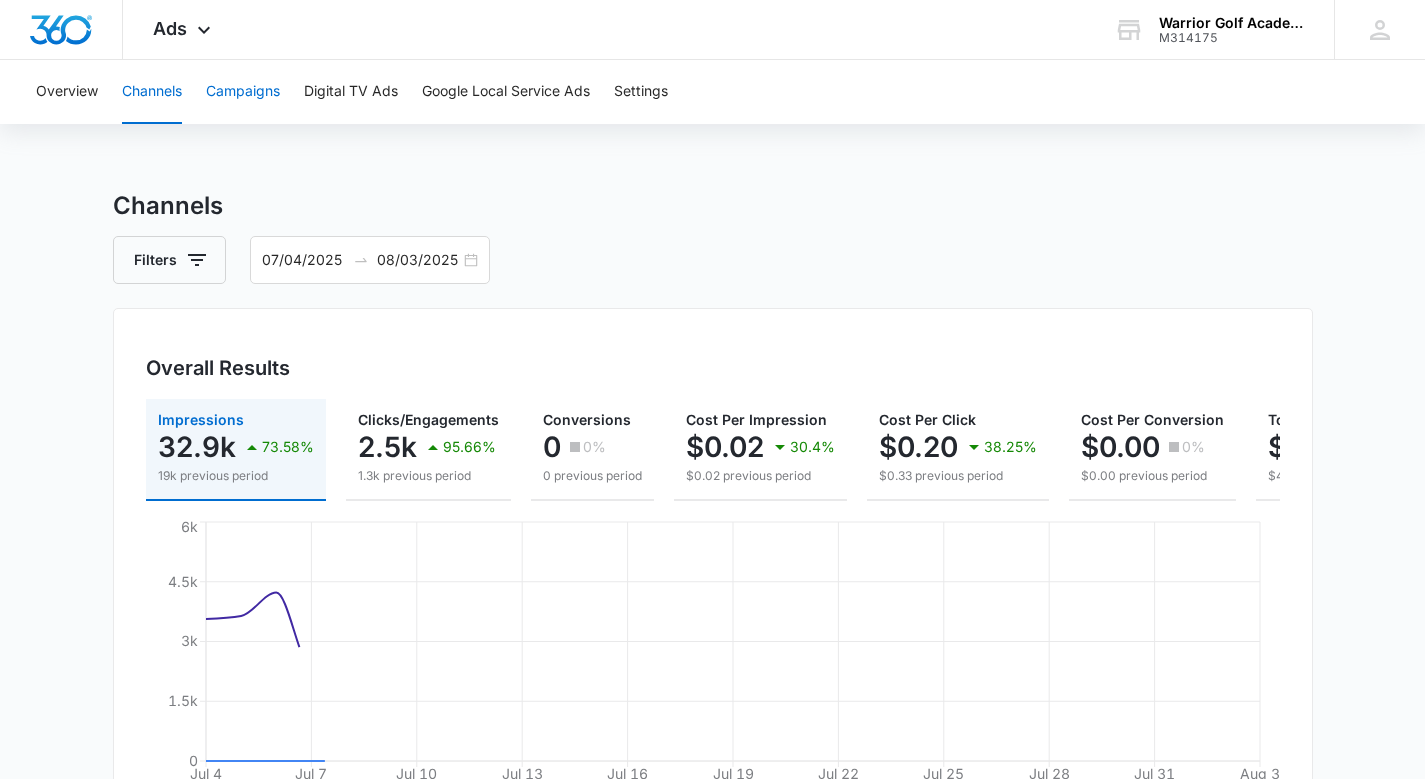 click on "Campaigns" at bounding box center [243, 92] 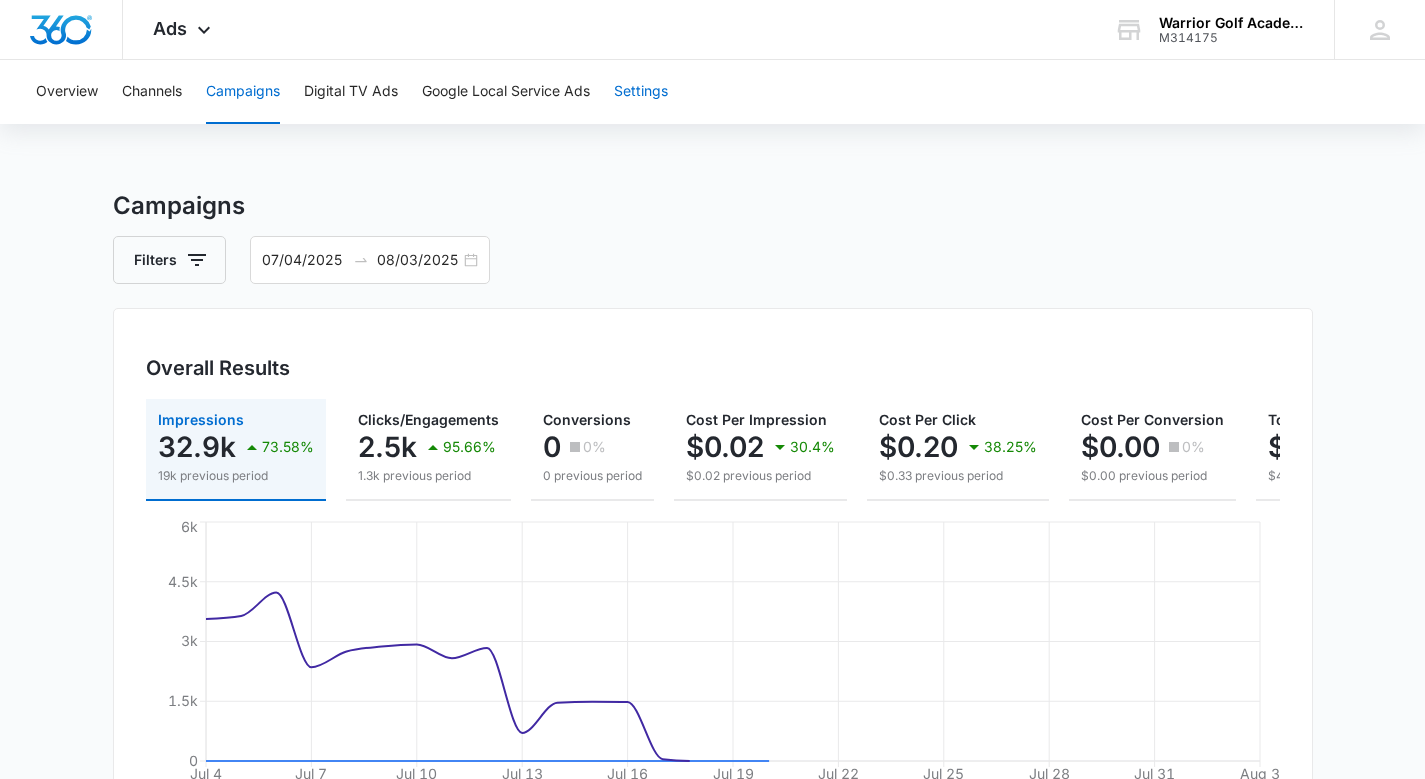 click on "Settings" at bounding box center [641, 92] 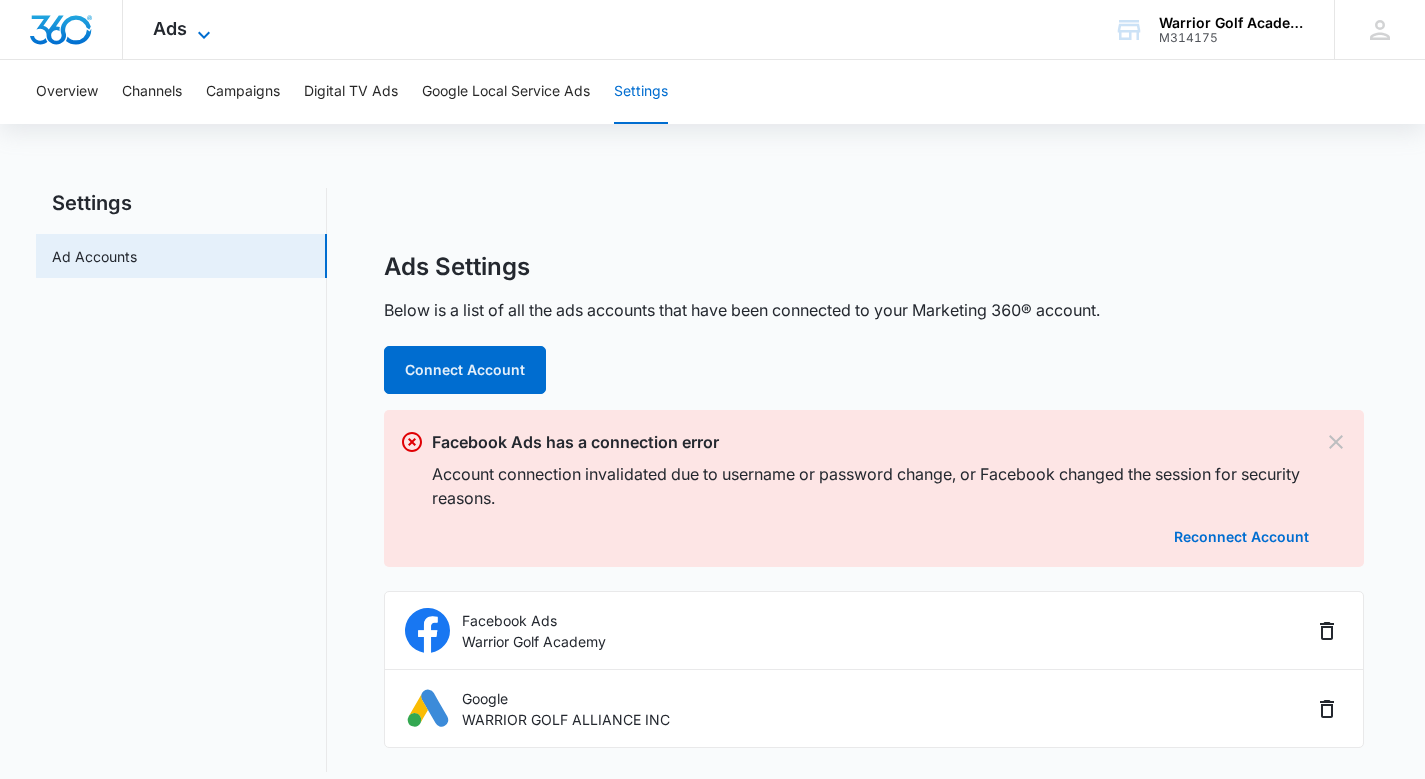 click on "Ads" at bounding box center (170, 28) 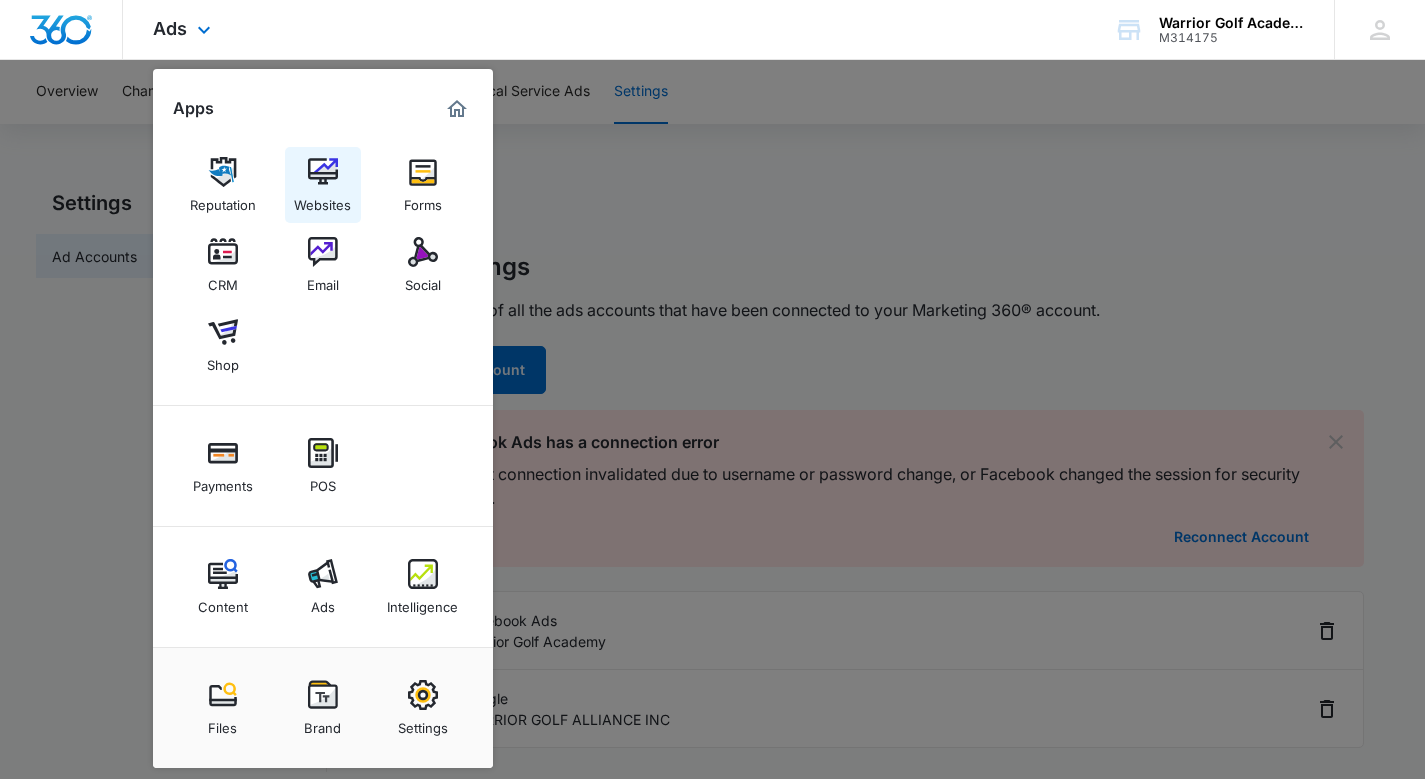 click on "Websites" at bounding box center [322, 200] 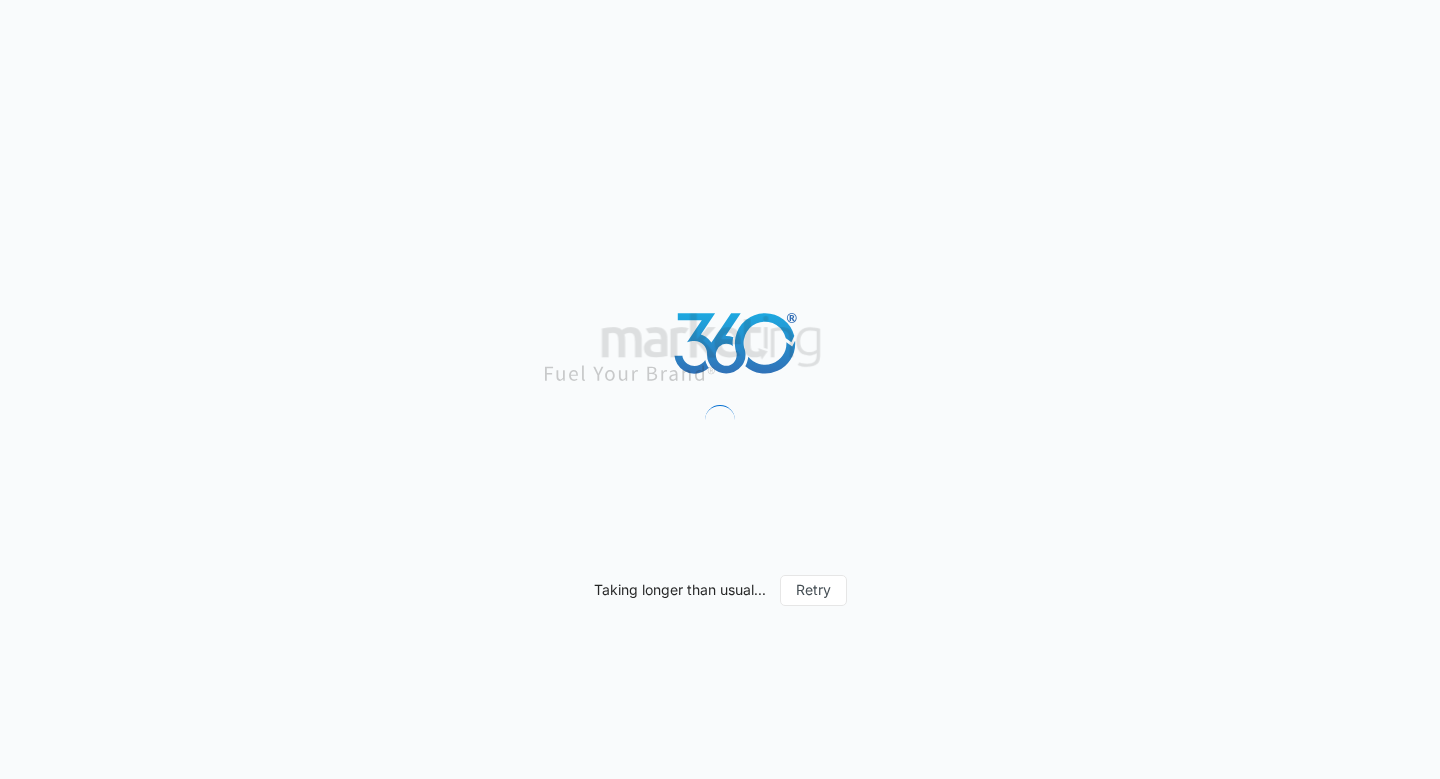 scroll, scrollTop: 0, scrollLeft: 0, axis: both 